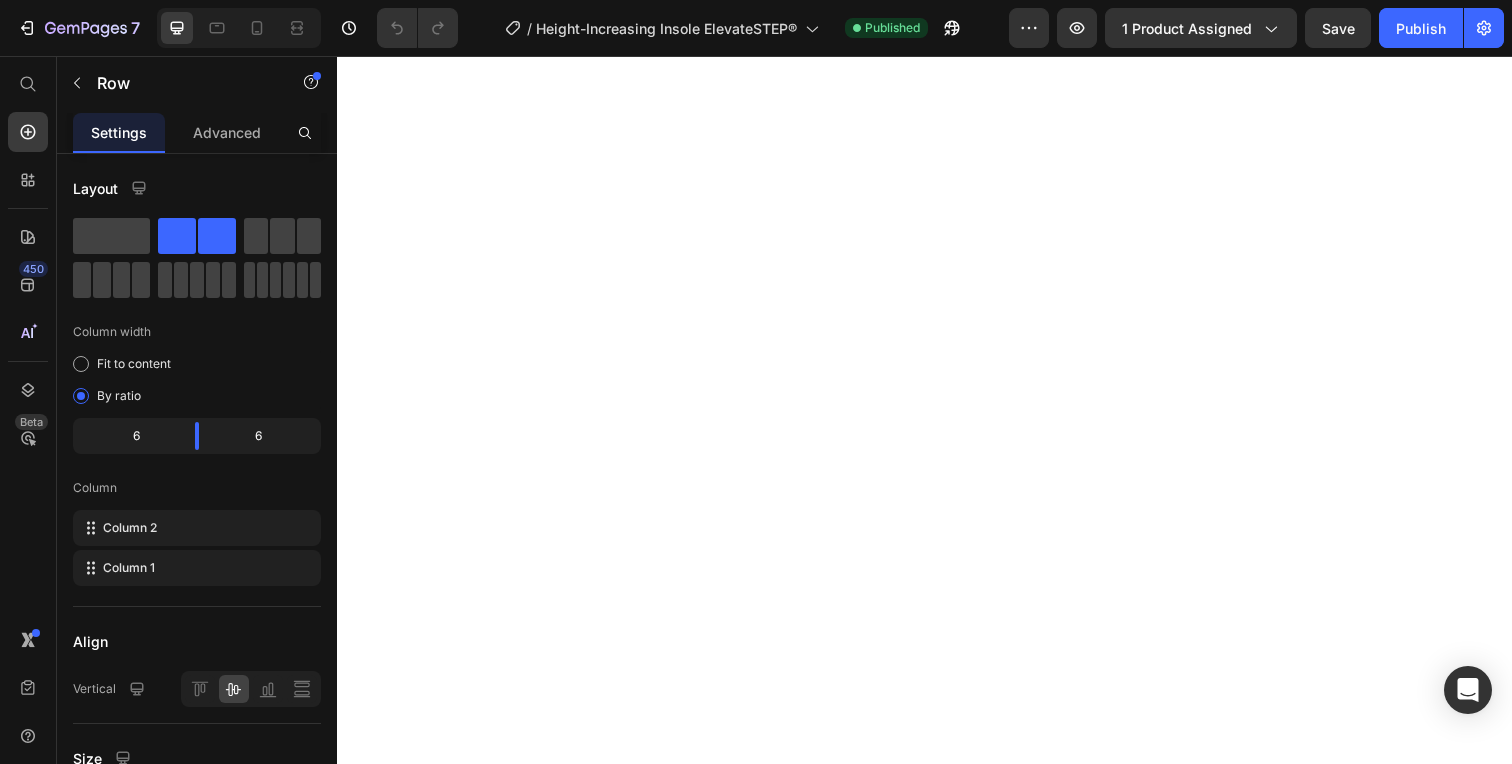 scroll, scrollTop: 0, scrollLeft: 0, axis: both 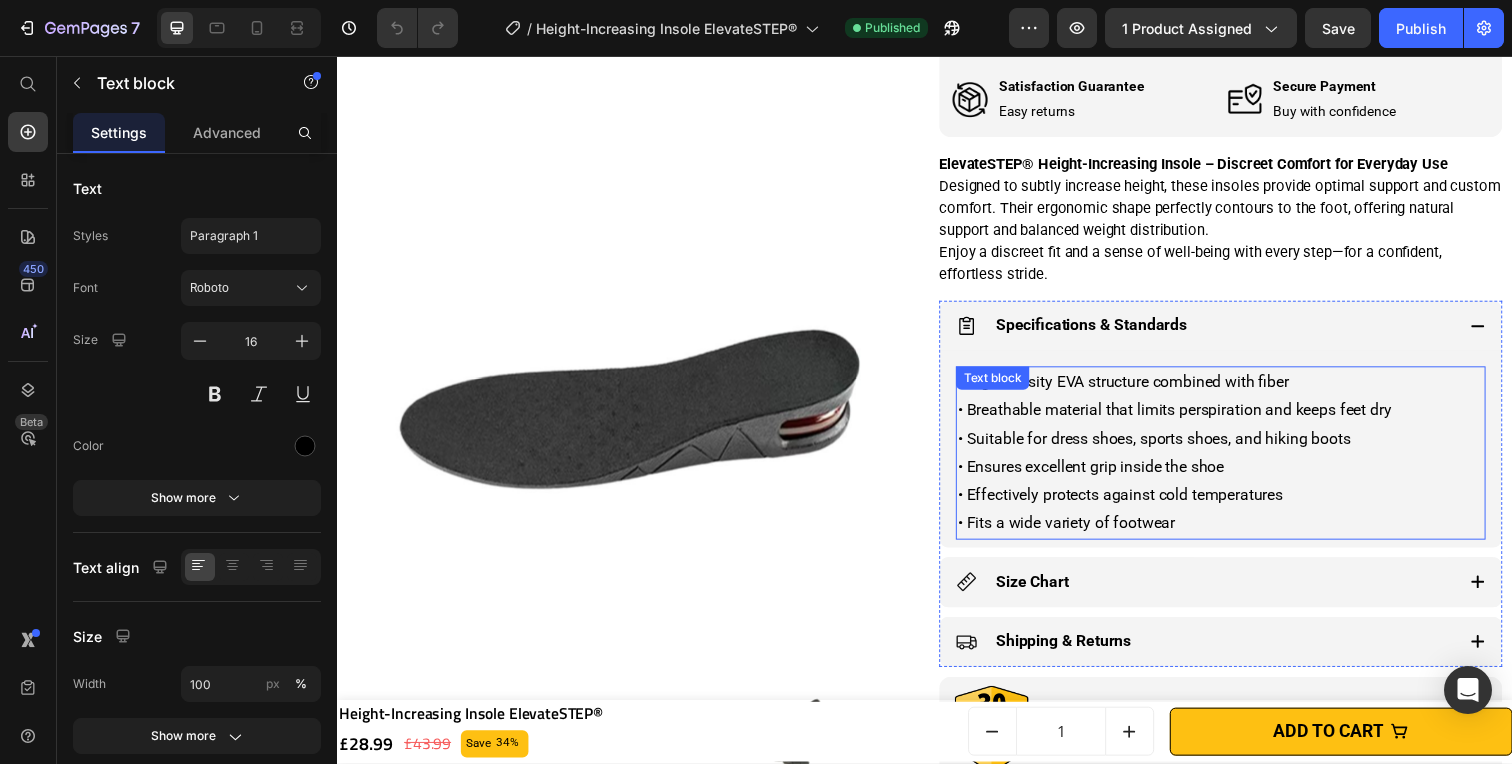 click on "• High-density EVA structure combined with fiber • Breathable material that limits perspiration and keeps feet dry • Suitable for dress shoes, sports shoes, and hiking boots • Ensures excellent grip inside the shoe • Effectively protects against cold temperatures • Fits a wide variety of footwear" at bounding box center (1239, 461) 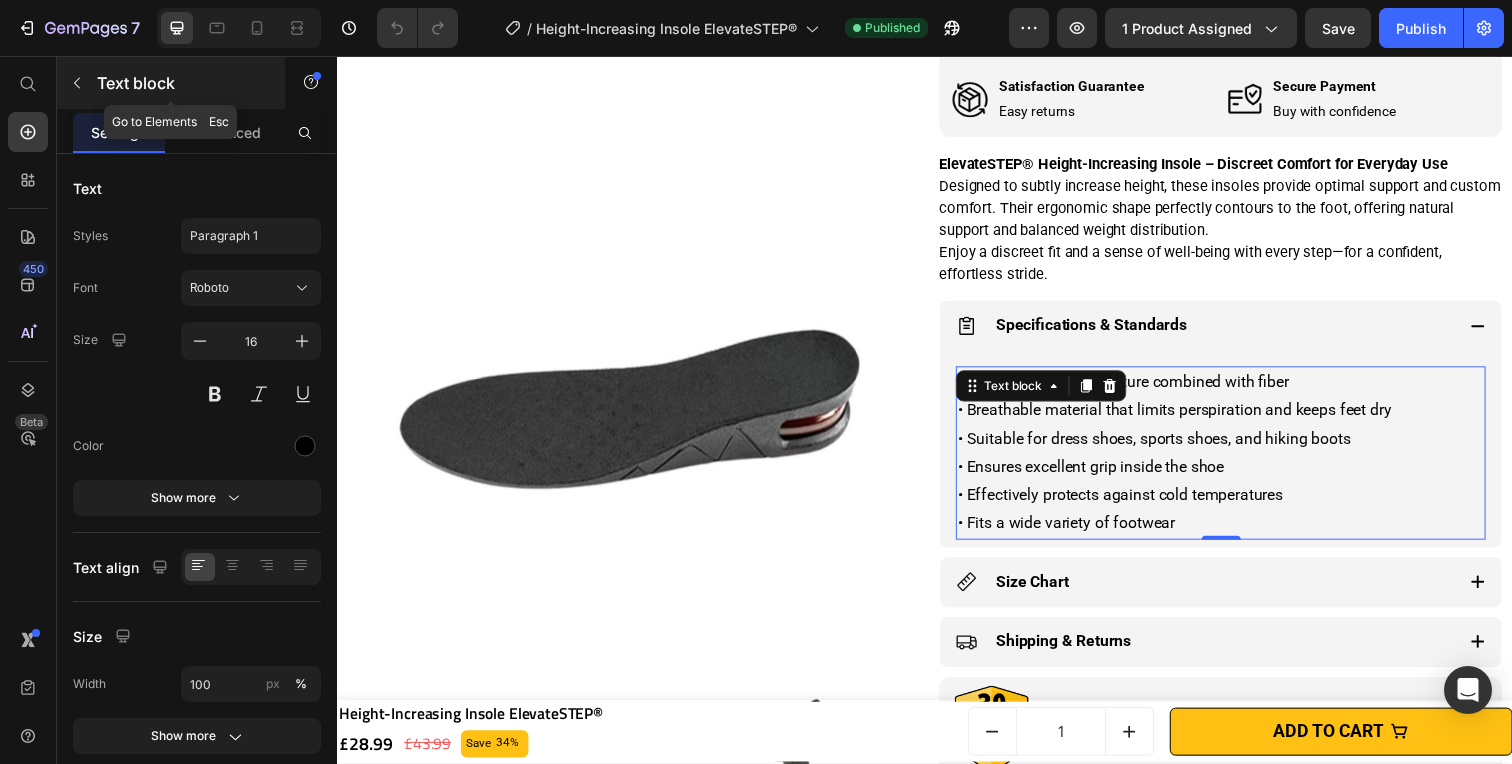 click 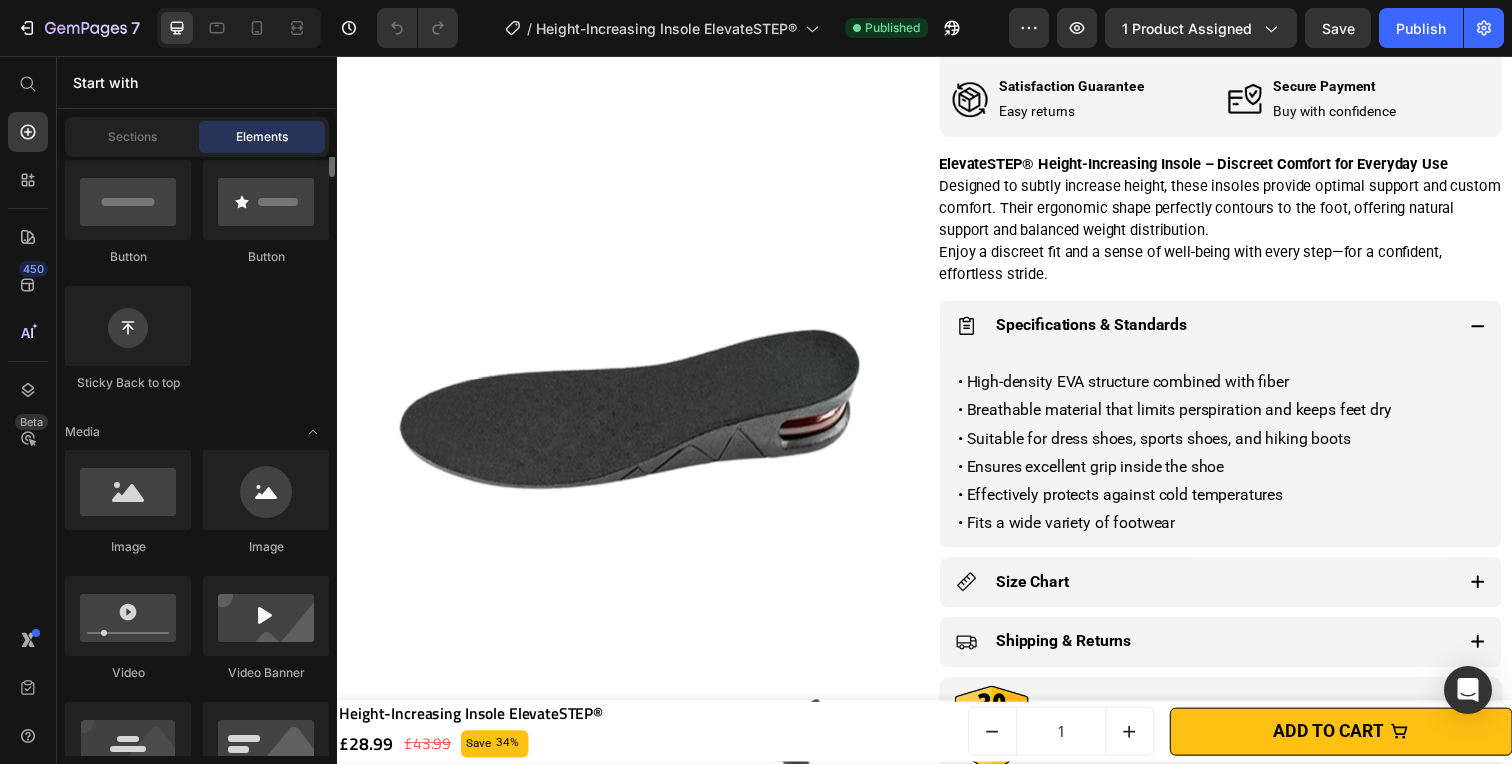 scroll, scrollTop: 519, scrollLeft: 0, axis: vertical 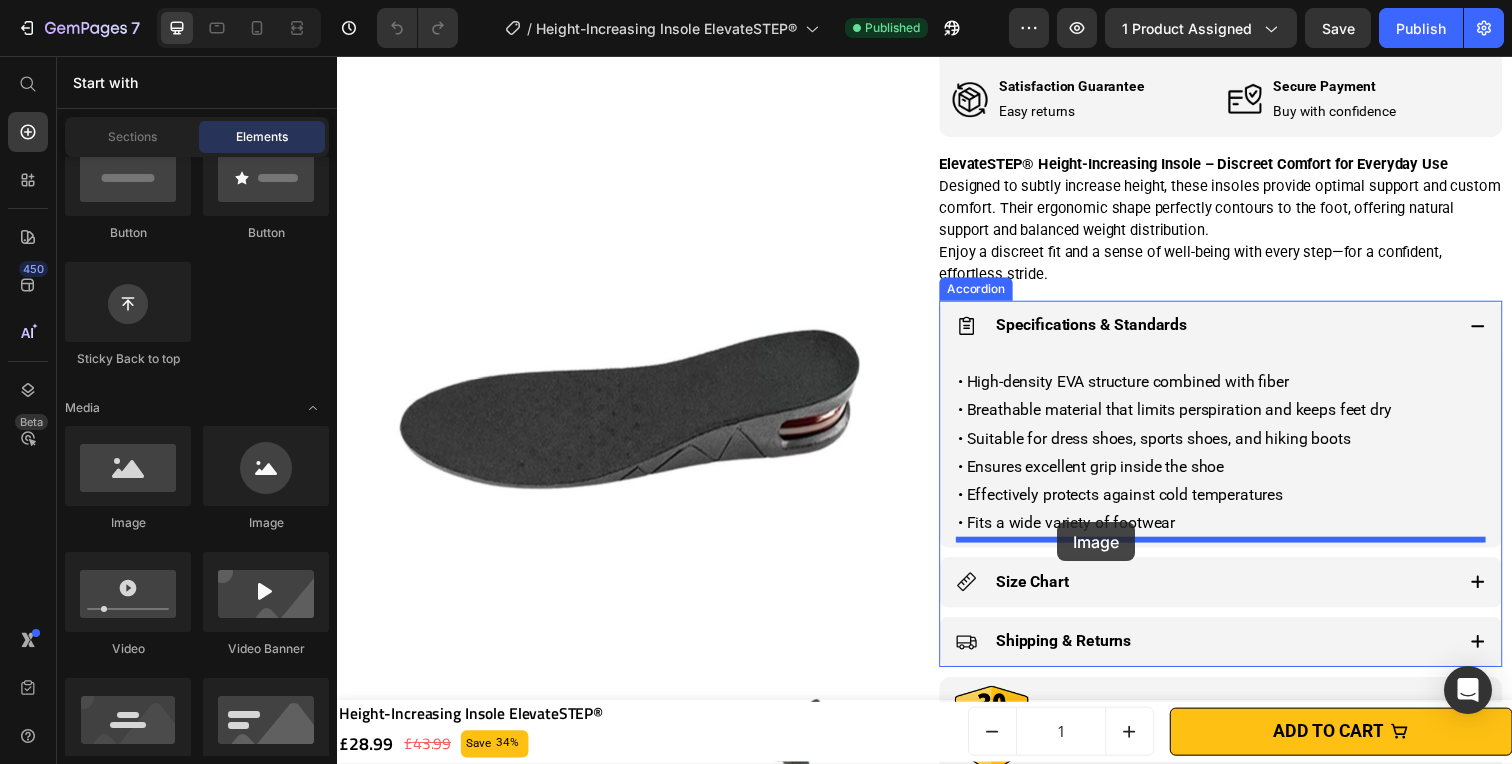 drag, startPoint x: 471, startPoint y: 536, endPoint x: 1072, endPoint y: 532, distance: 601.0133 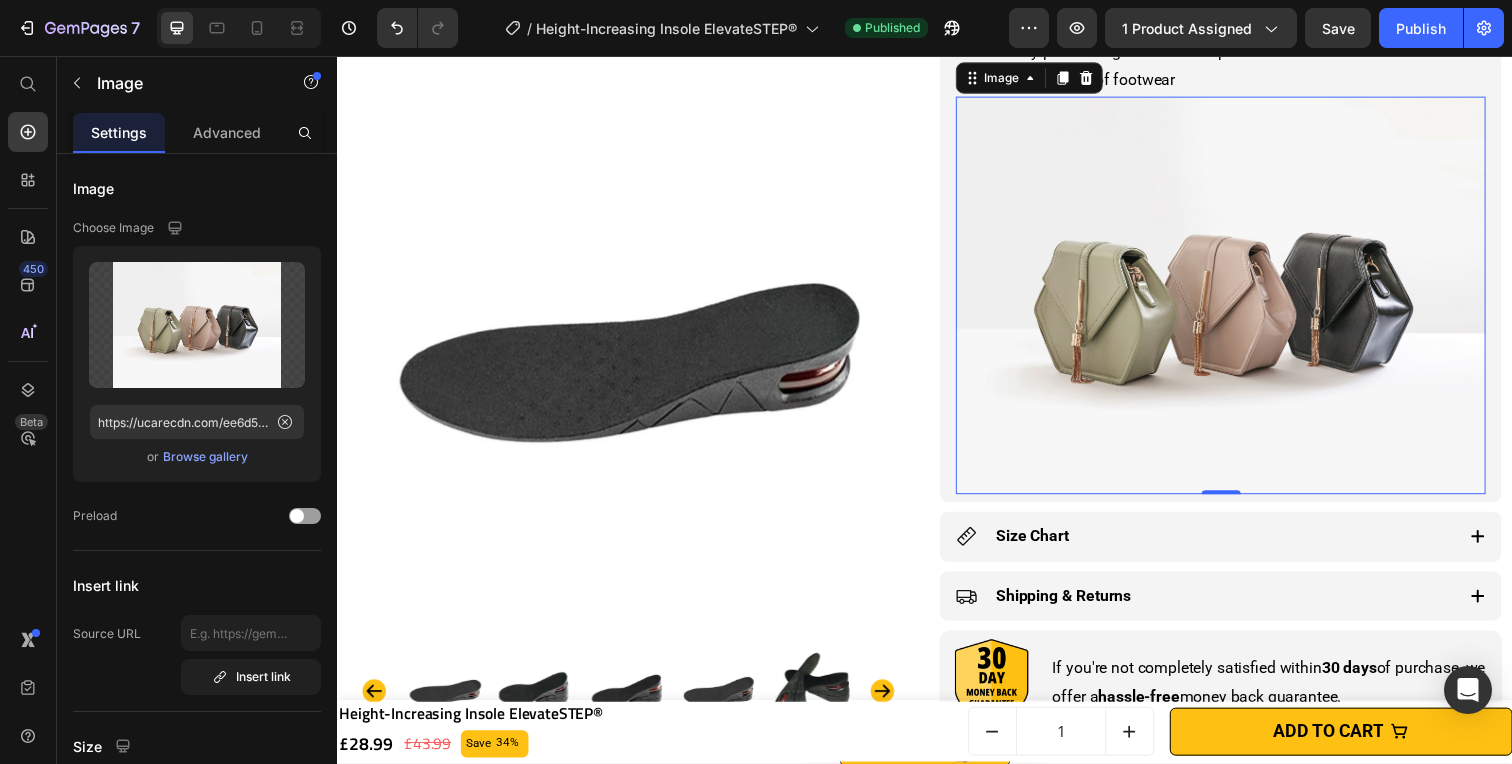scroll, scrollTop: 1457, scrollLeft: 0, axis: vertical 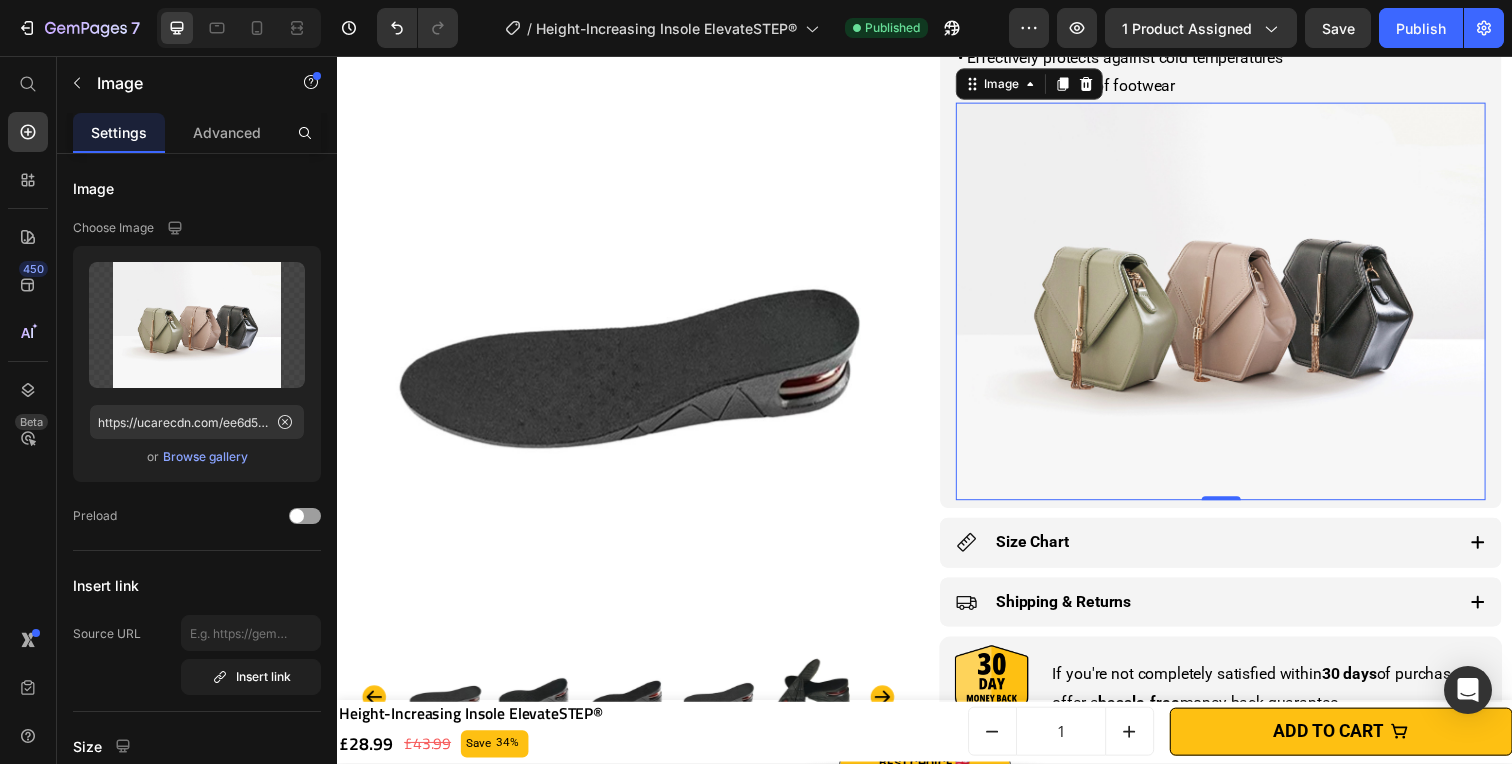 click at bounding box center [1239, 307] 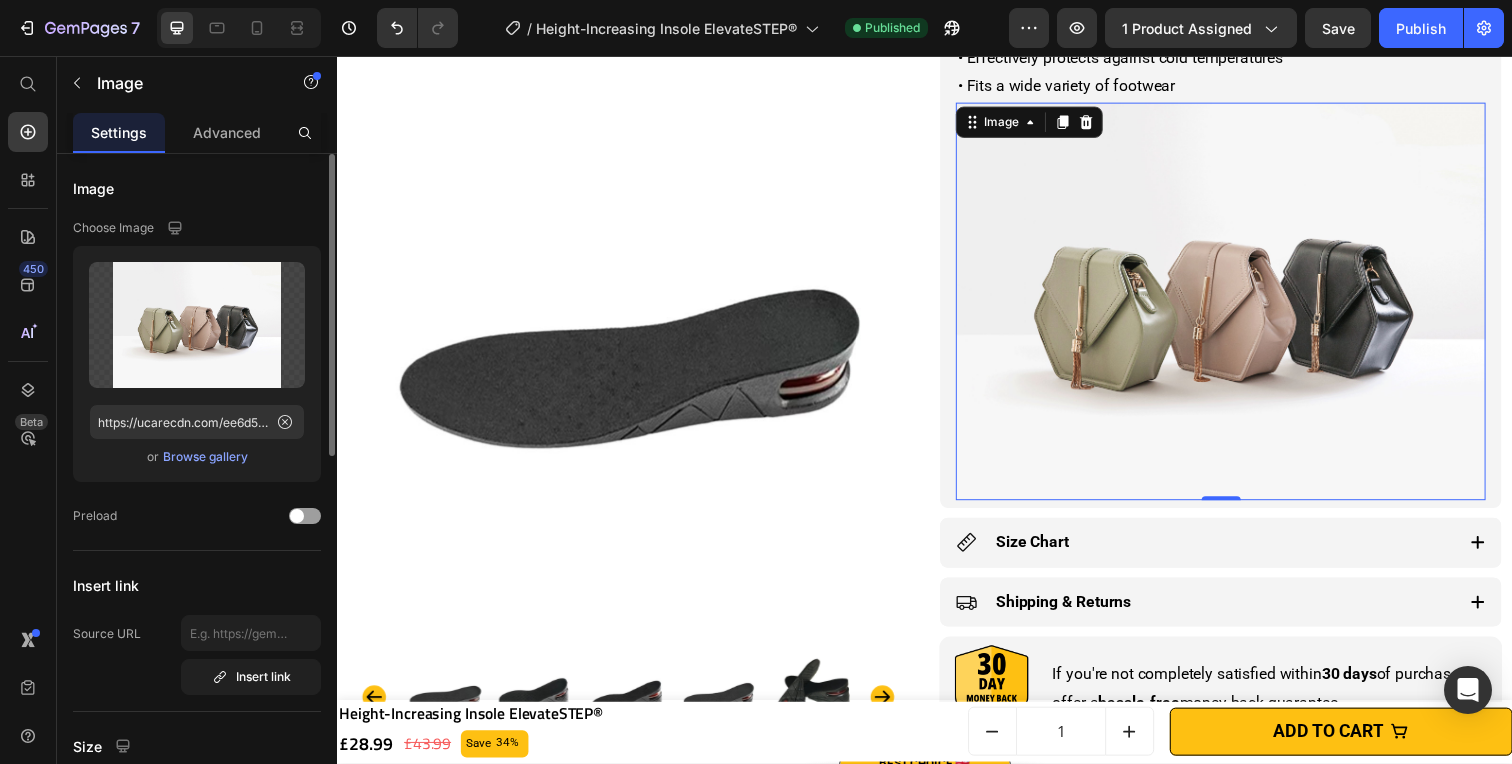 click on "Browse gallery" at bounding box center (205, 457) 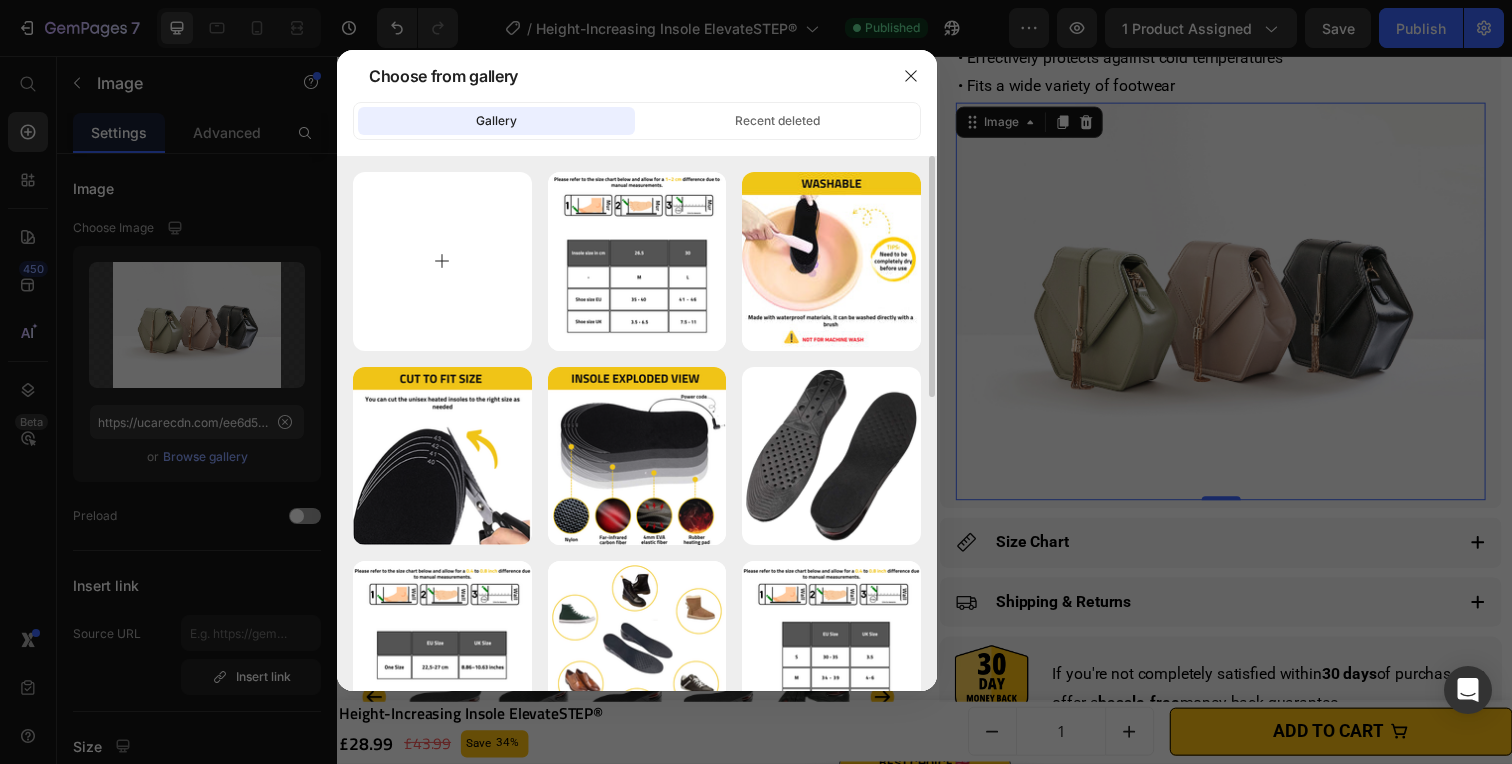 click at bounding box center (442, 261) 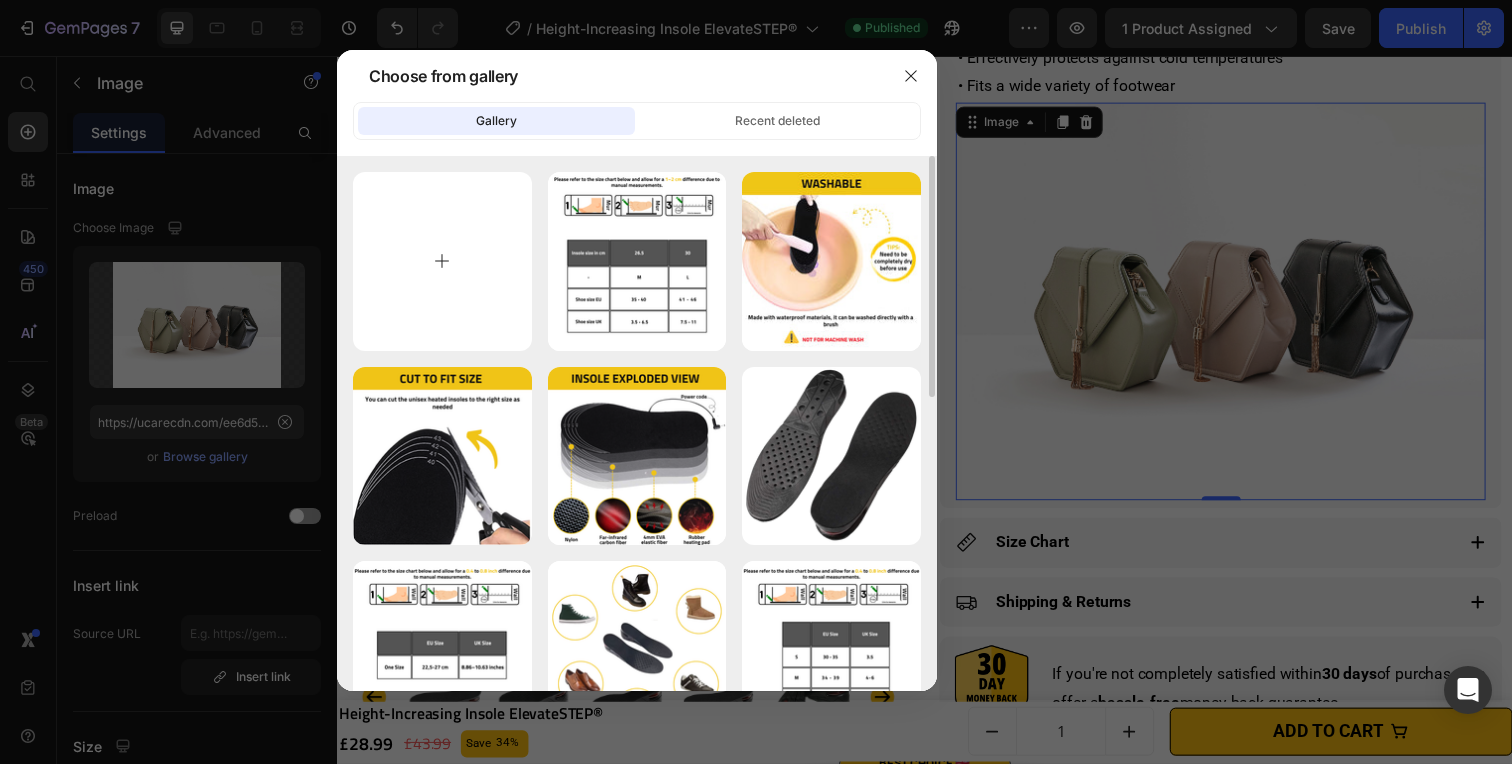 type on "C:\fakepath\Height-Increasing Insole ElevateSTEP® (1).png" 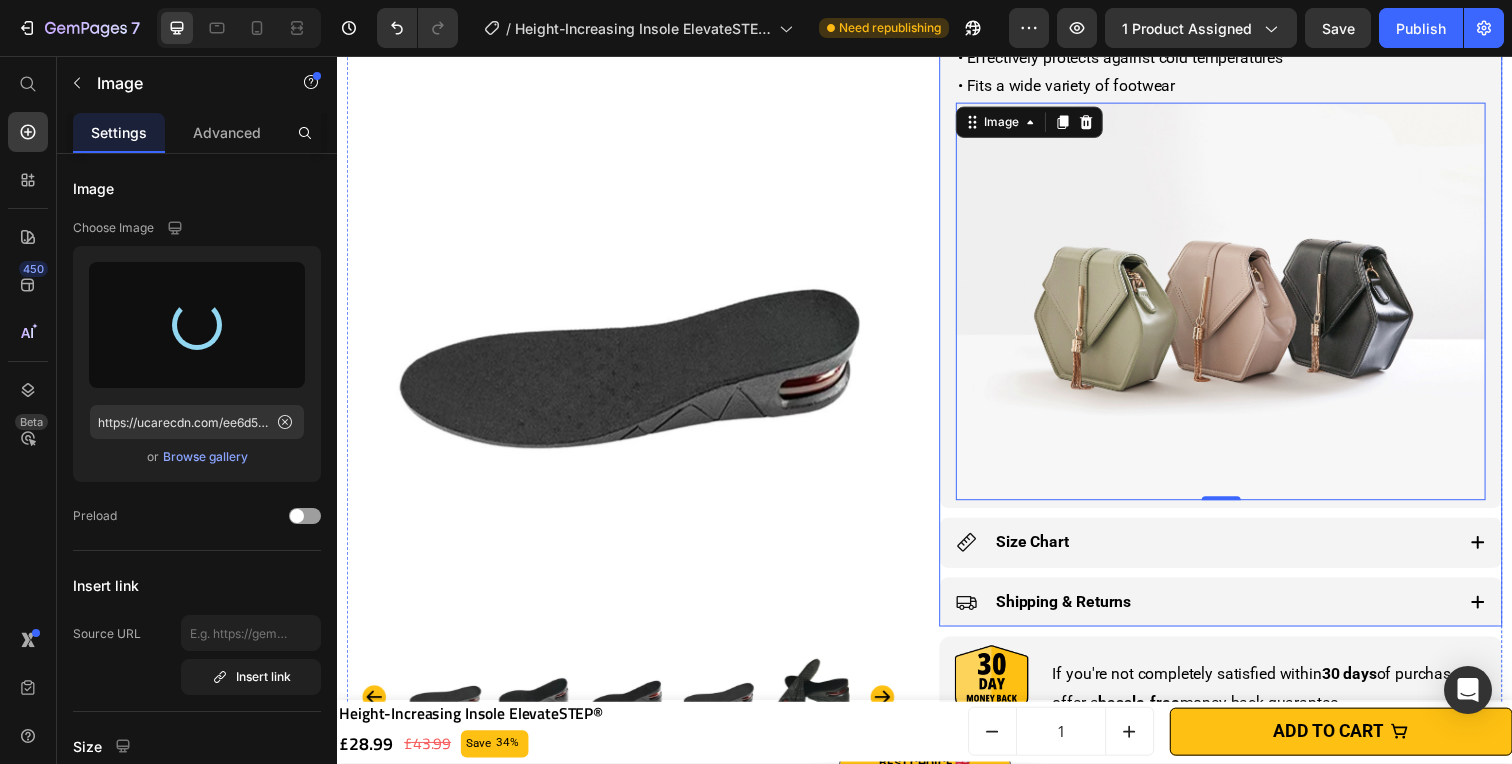 click 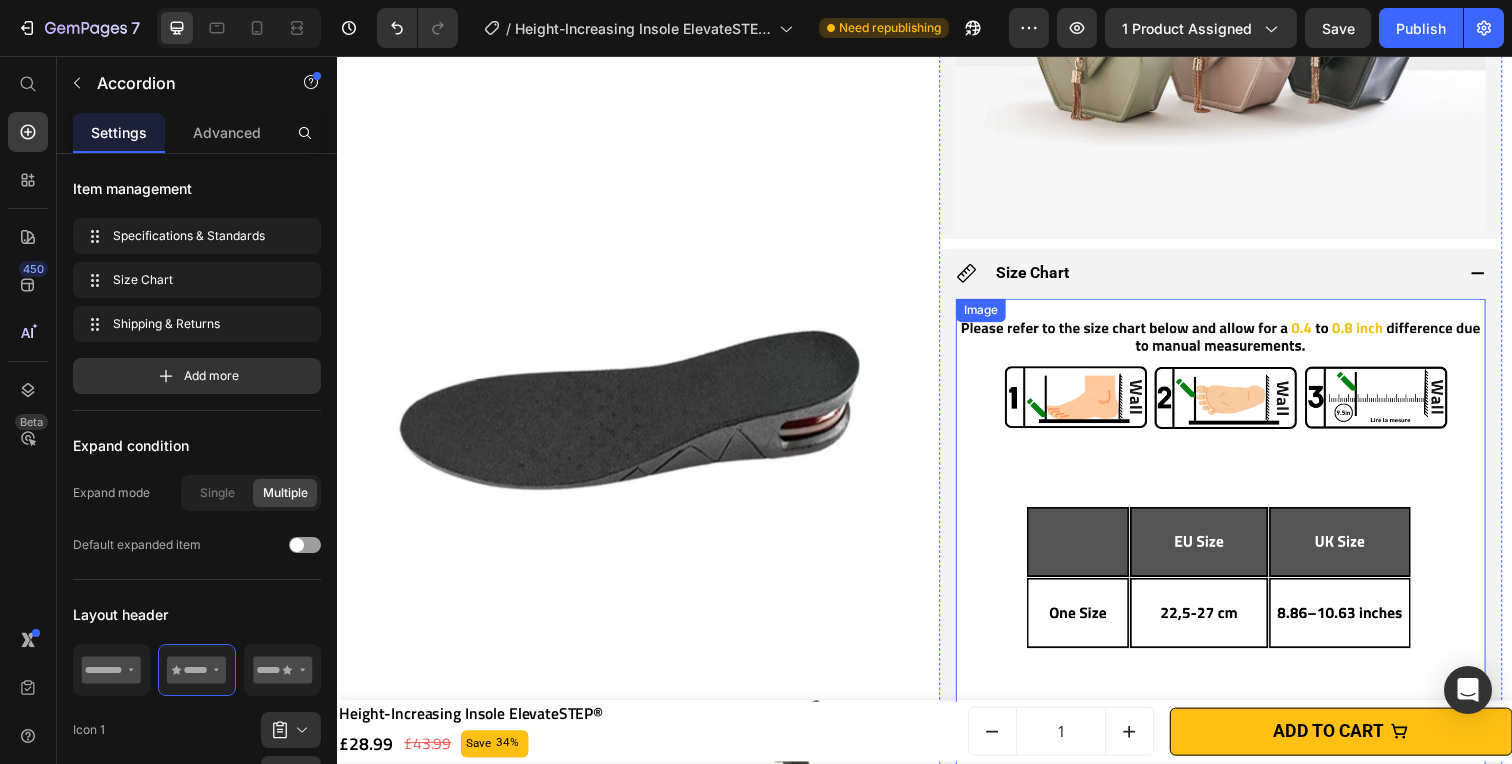scroll, scrollTop: 1940, scrollLeft: 0, axis: vertical 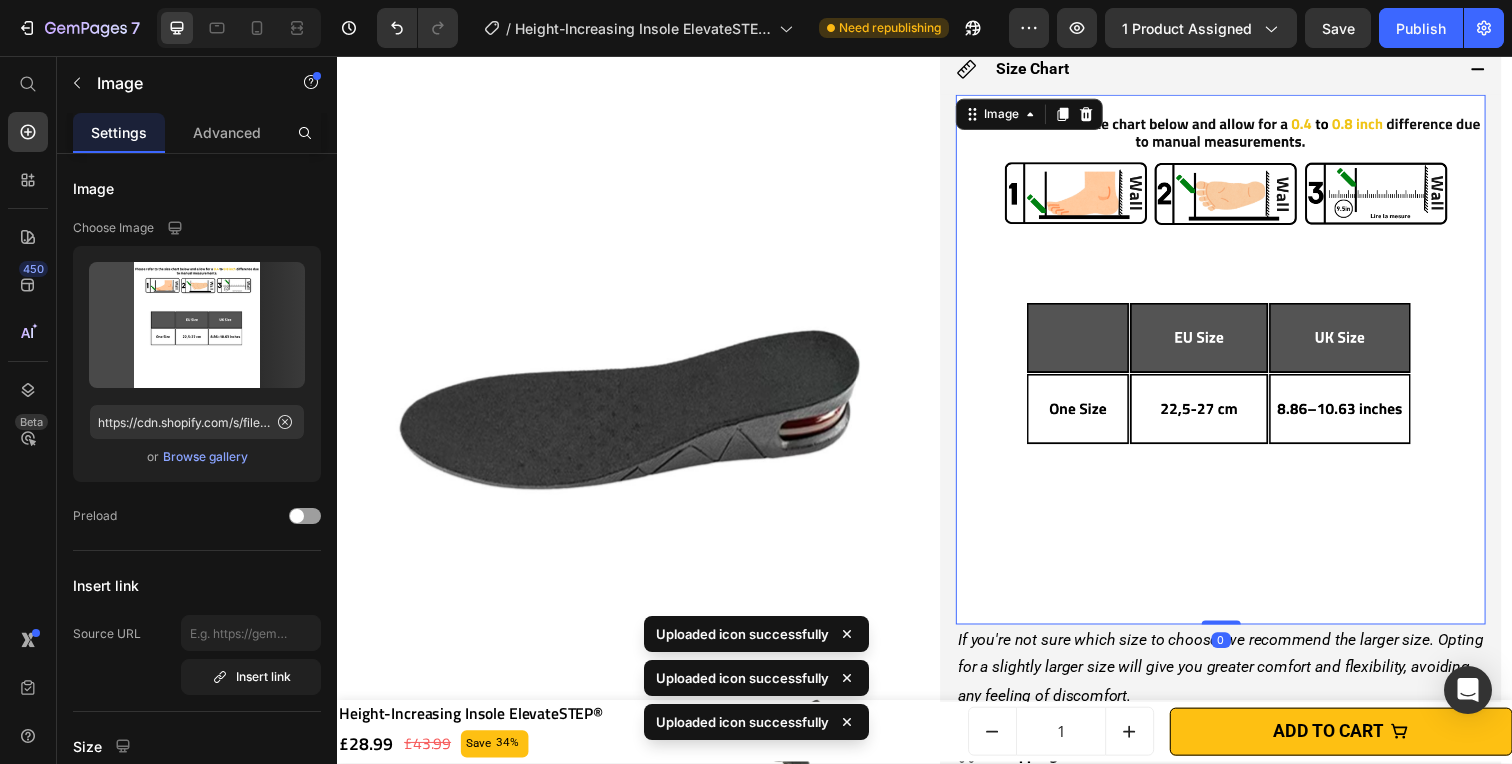 click at bounding box center [1239, 366] 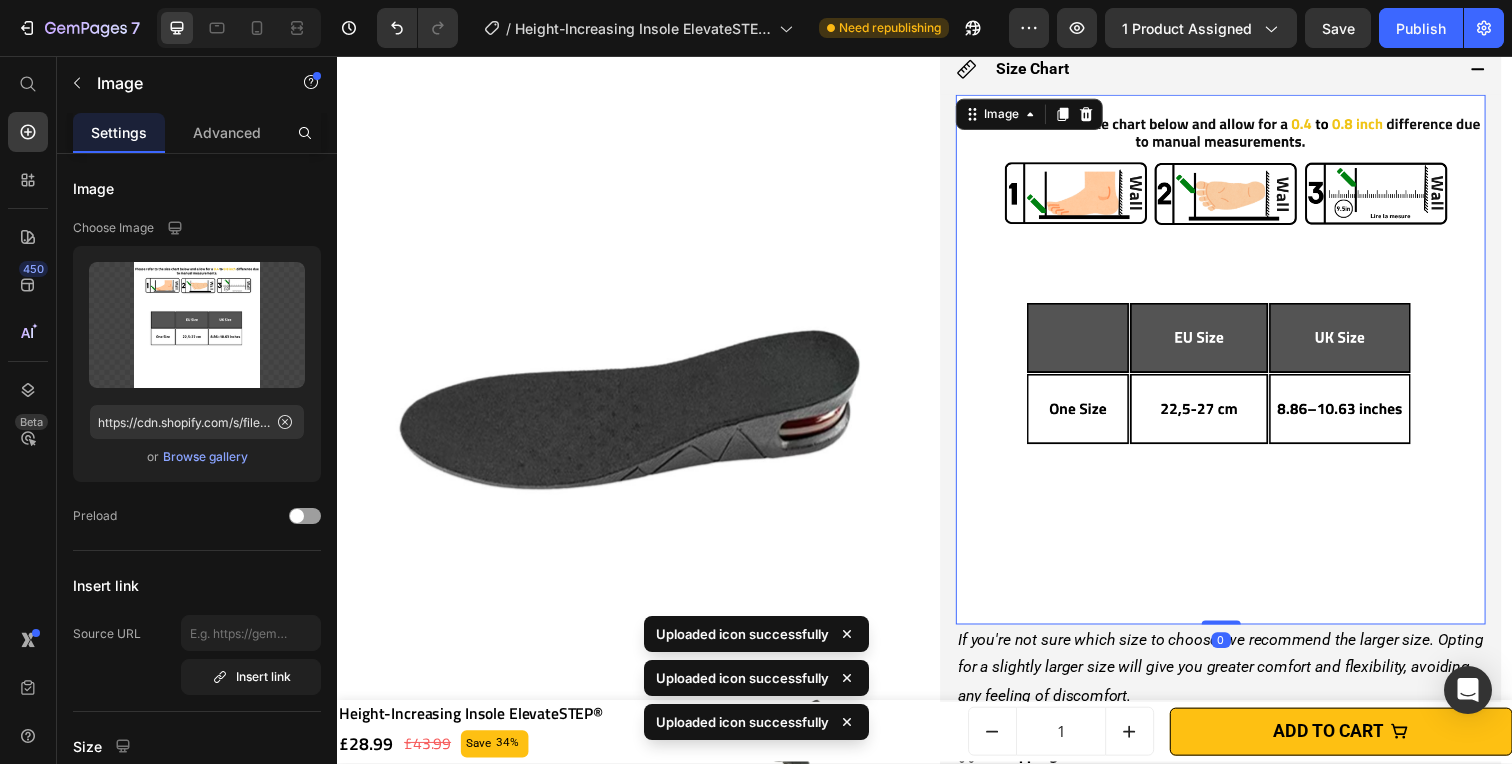 click at bounding box center (1239, 366) 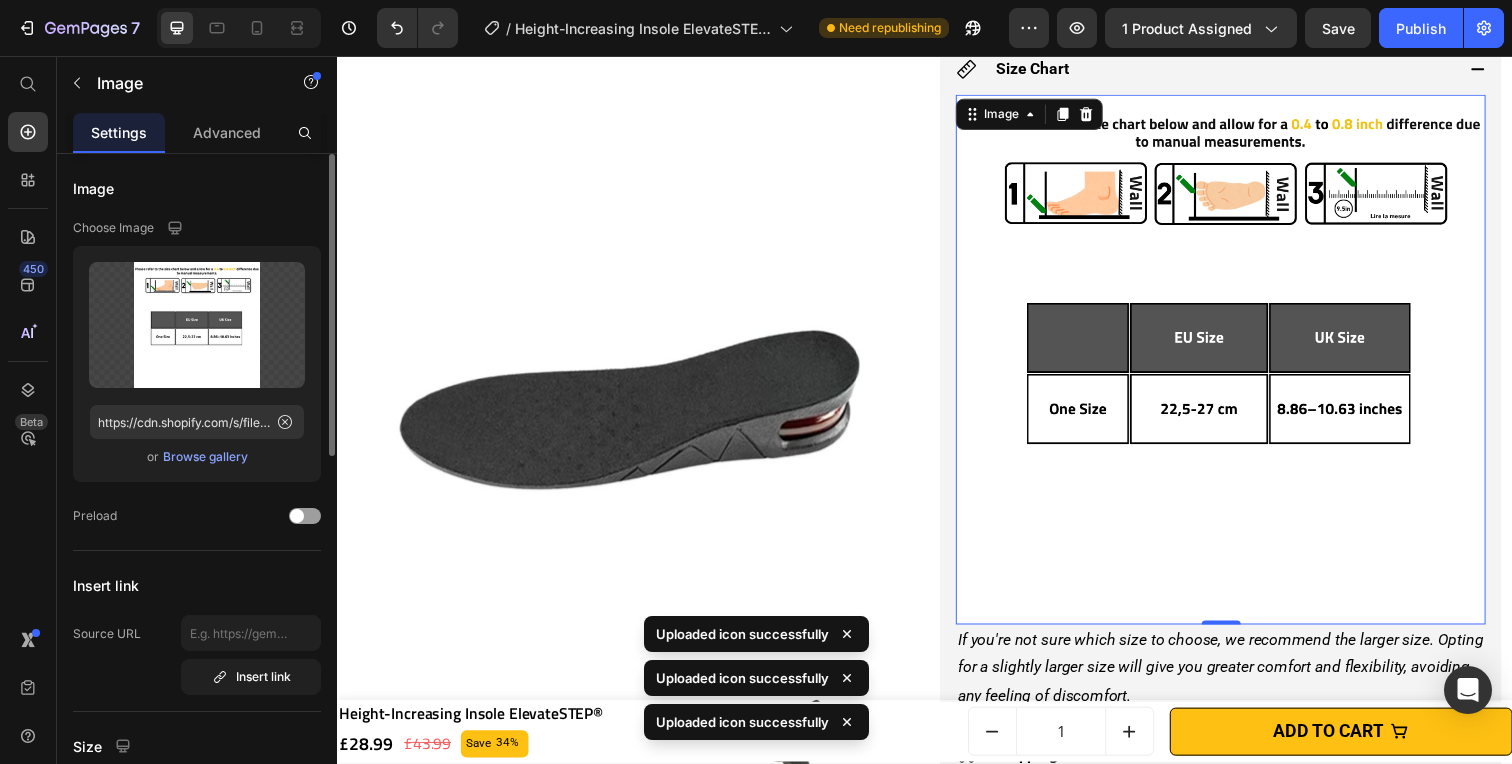 click on "Browse gallery" at bounding box center [205, 457] 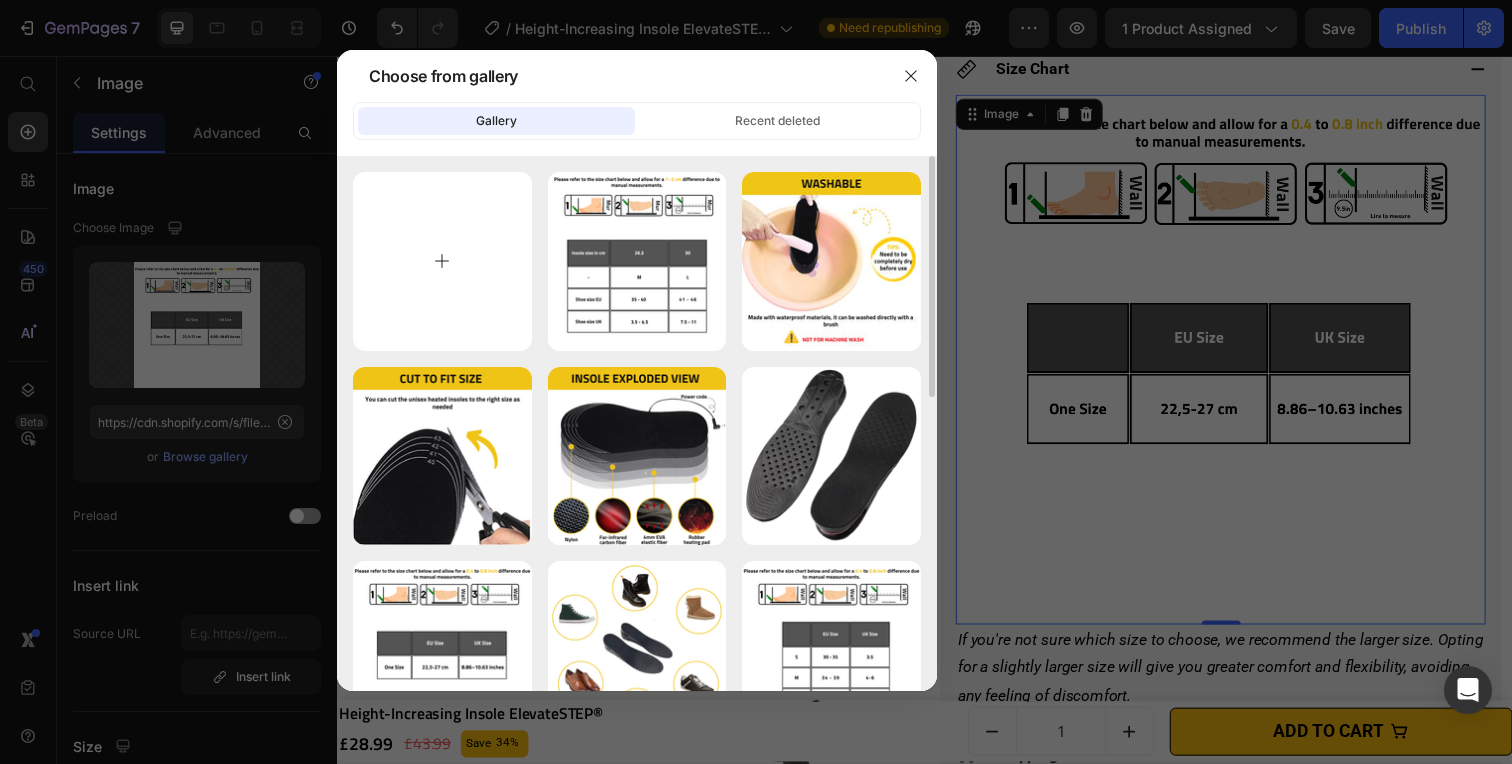 click at bounding box center (442, 261) 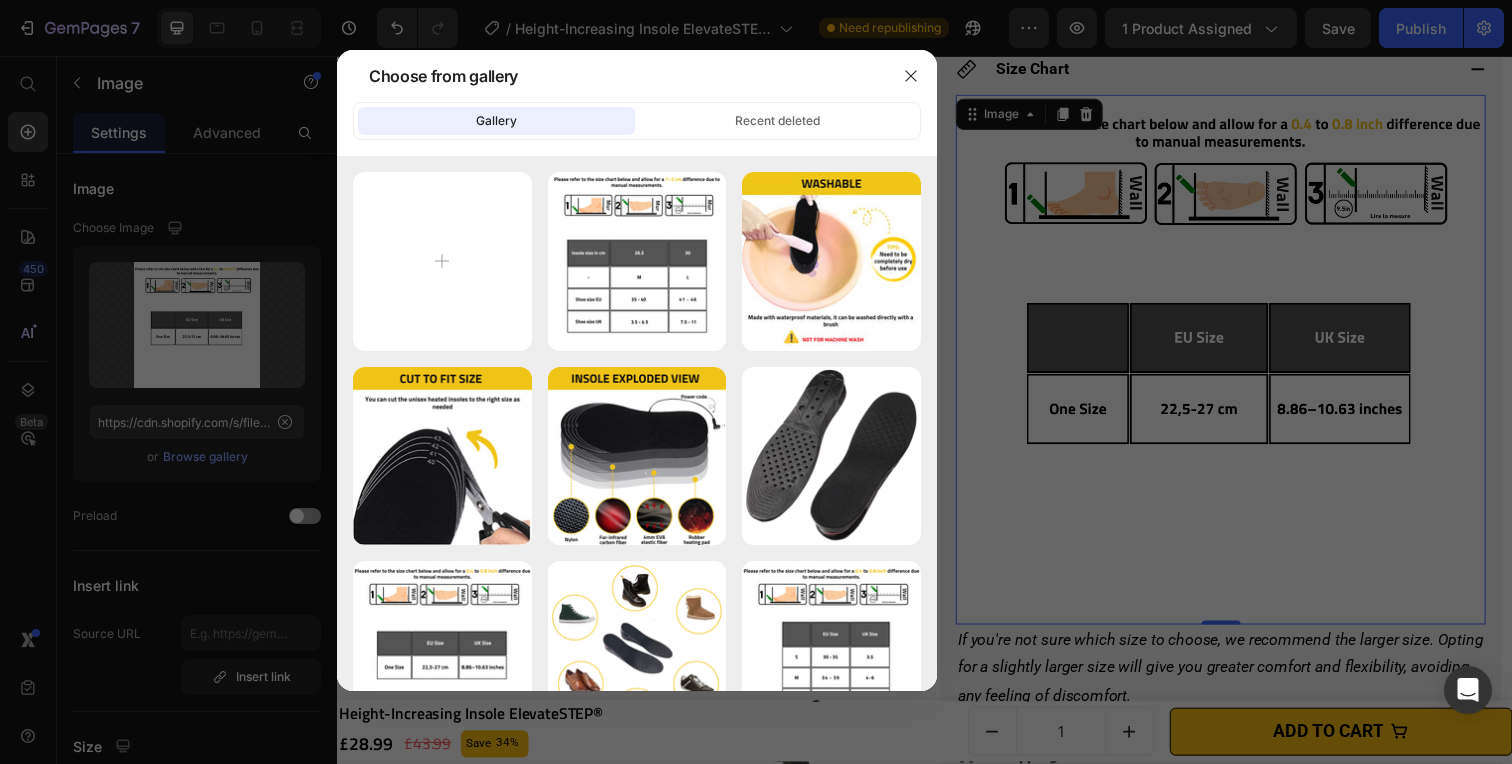 type on "C:\fakepath\Height-Increasing Insole ElevateSTEP® (1).png" 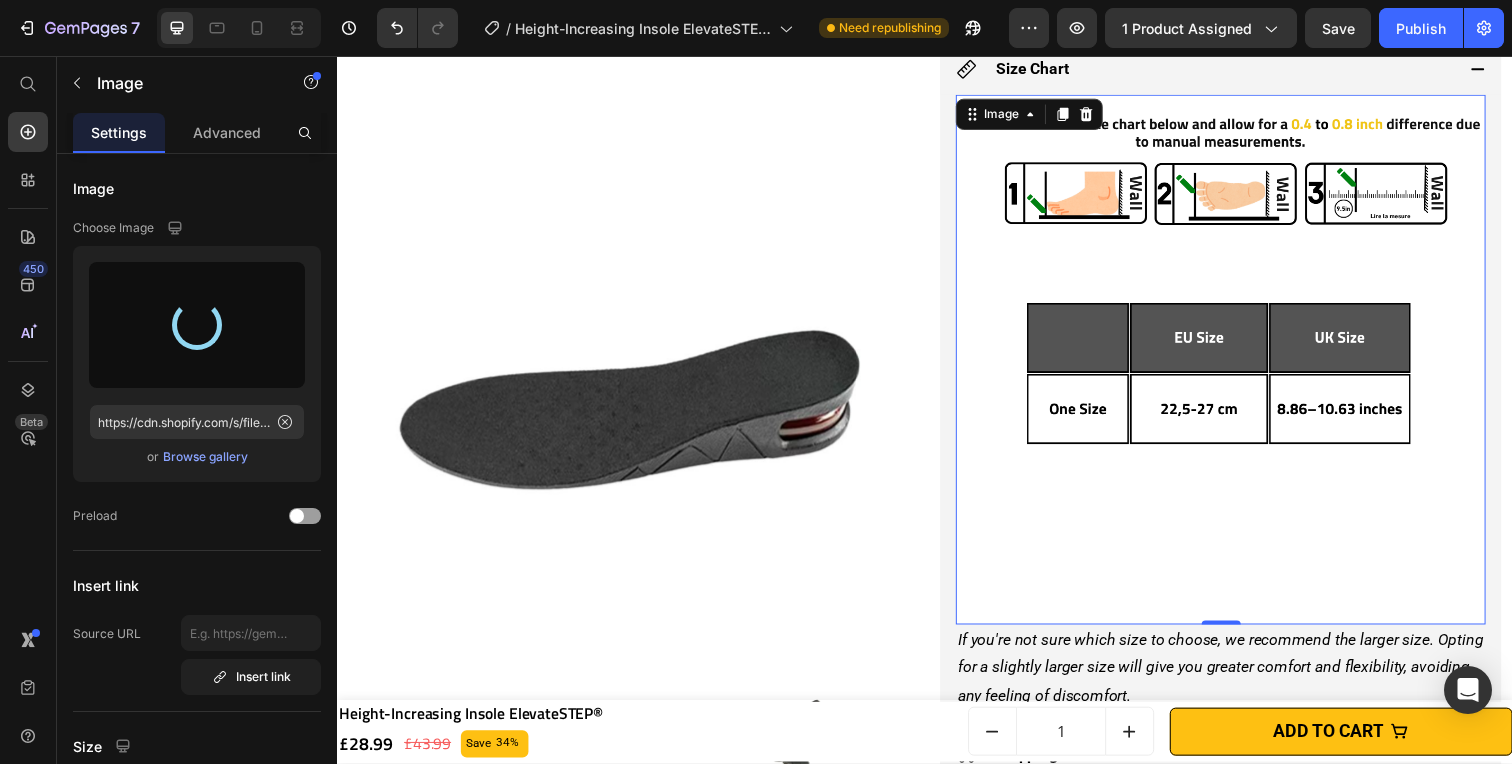 type on "https://cdn.shopify.com/s/files/1/0628/4109/4283/files/gempages_509438091501503661-297b5784-c62f-408a-bbbc-b4494bd57505.png" 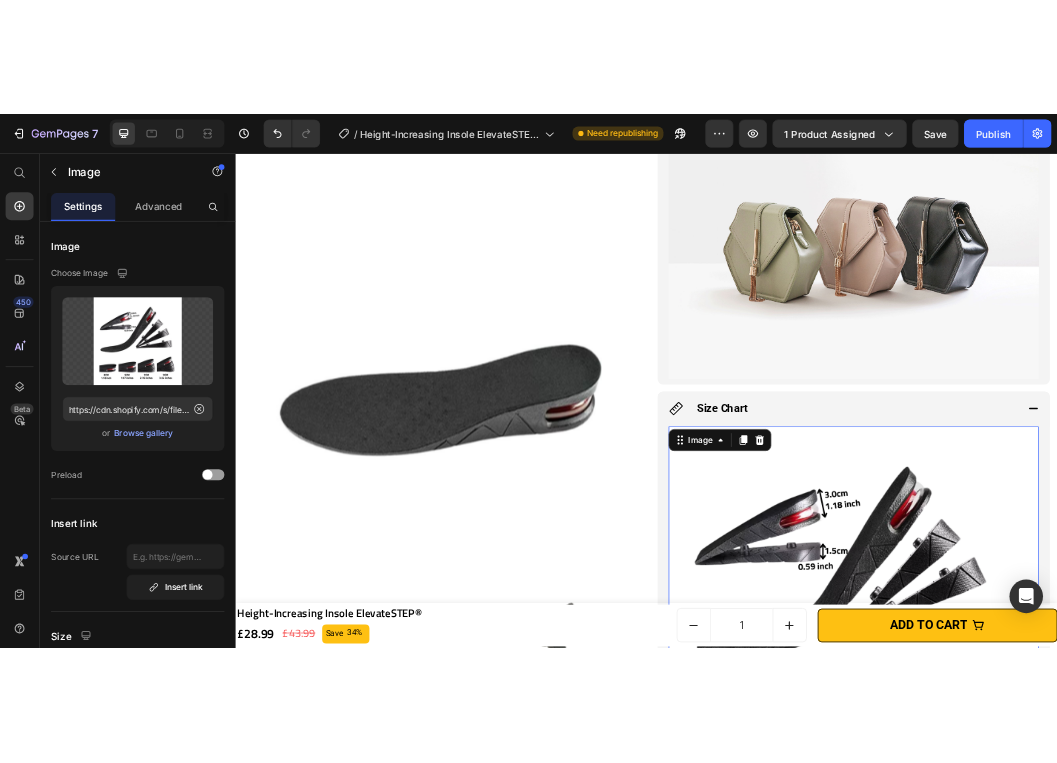 scroll, scrollTop: 1578, scrollLeft: 0, axis: vertical 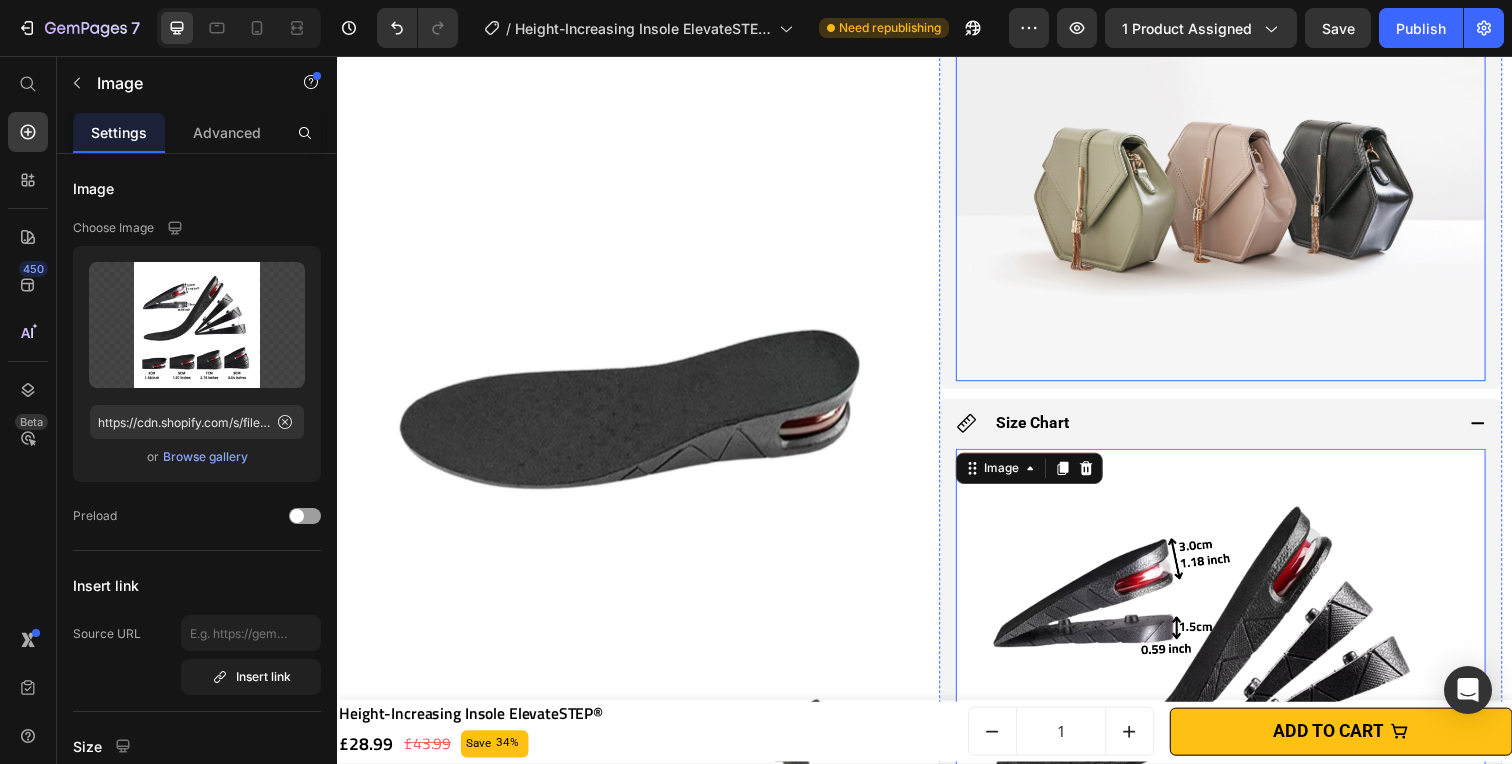 click at bounding box center (1239, 186) 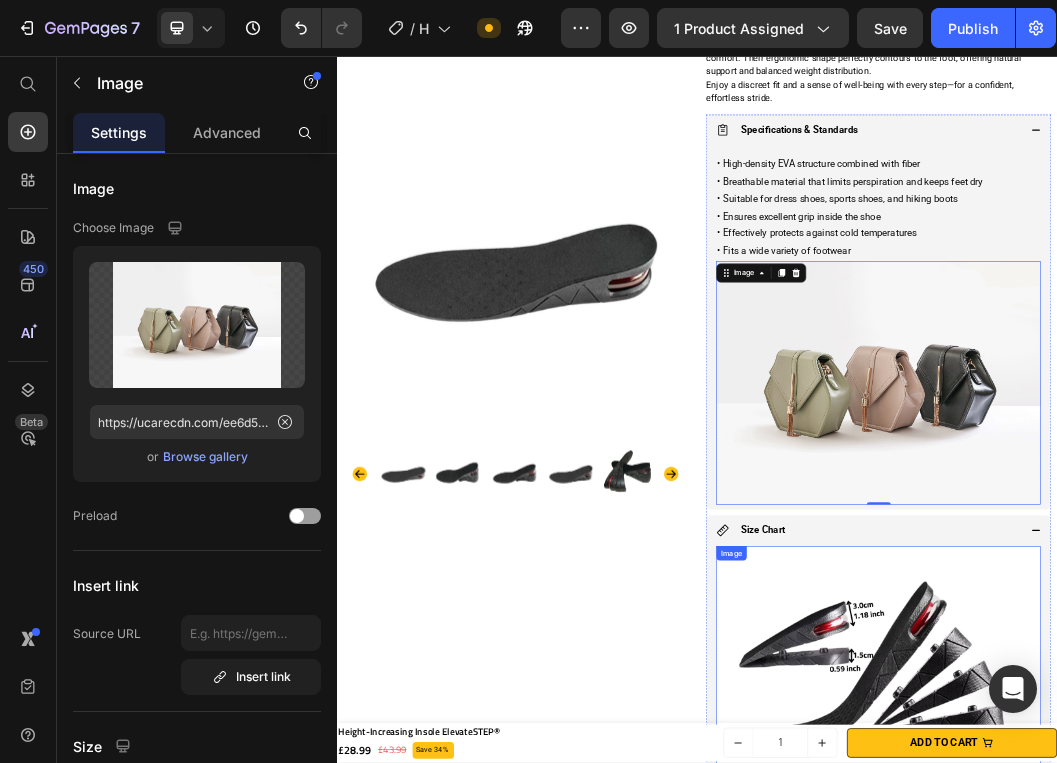 scroll, scrollTop: 1242, scrollLeft: 0, axis: vertical 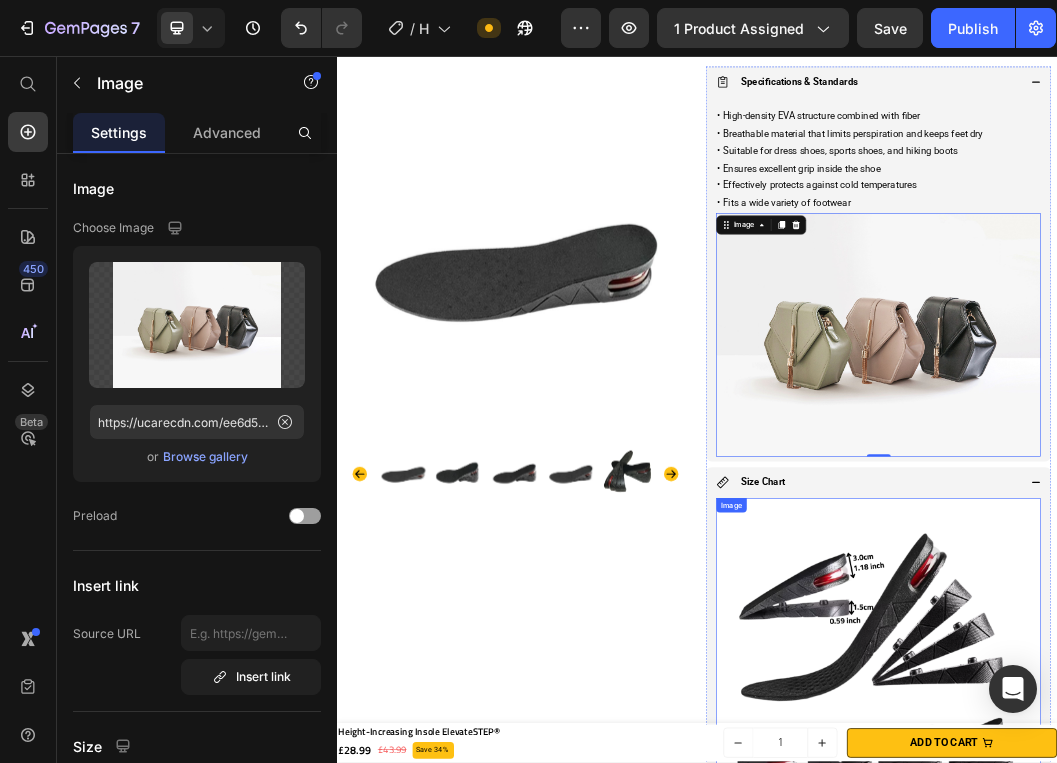 click at bounding box center (1239, 522) 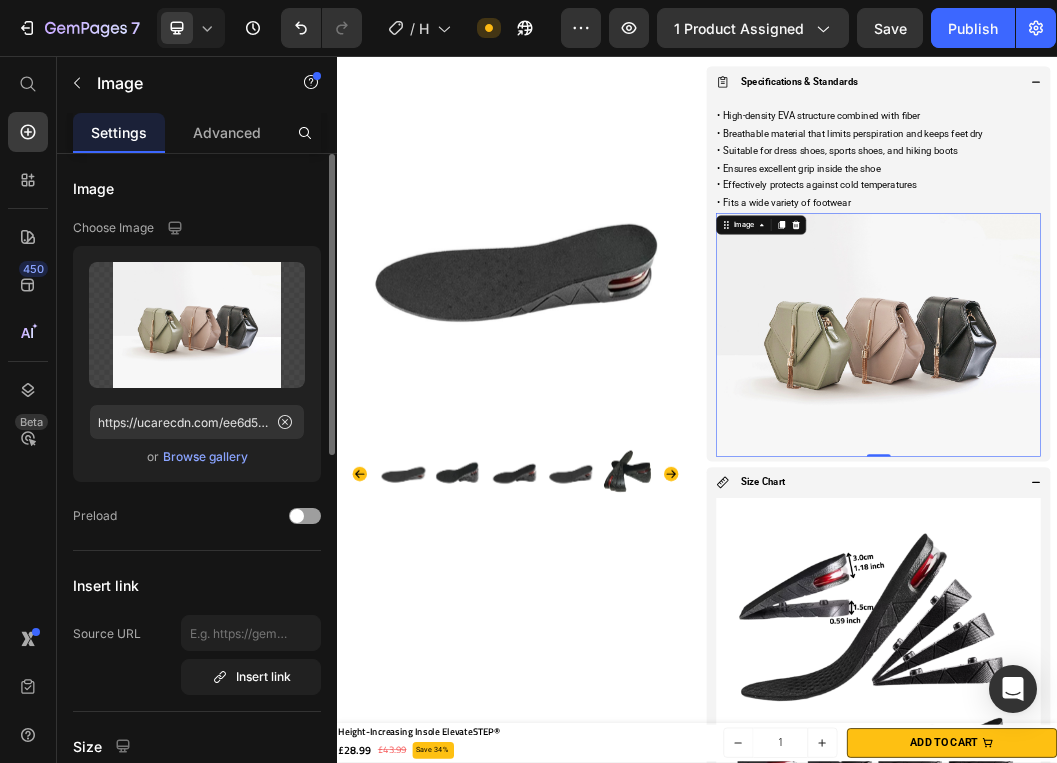 click on "Browse gallery" at bounding box center [205, 457] 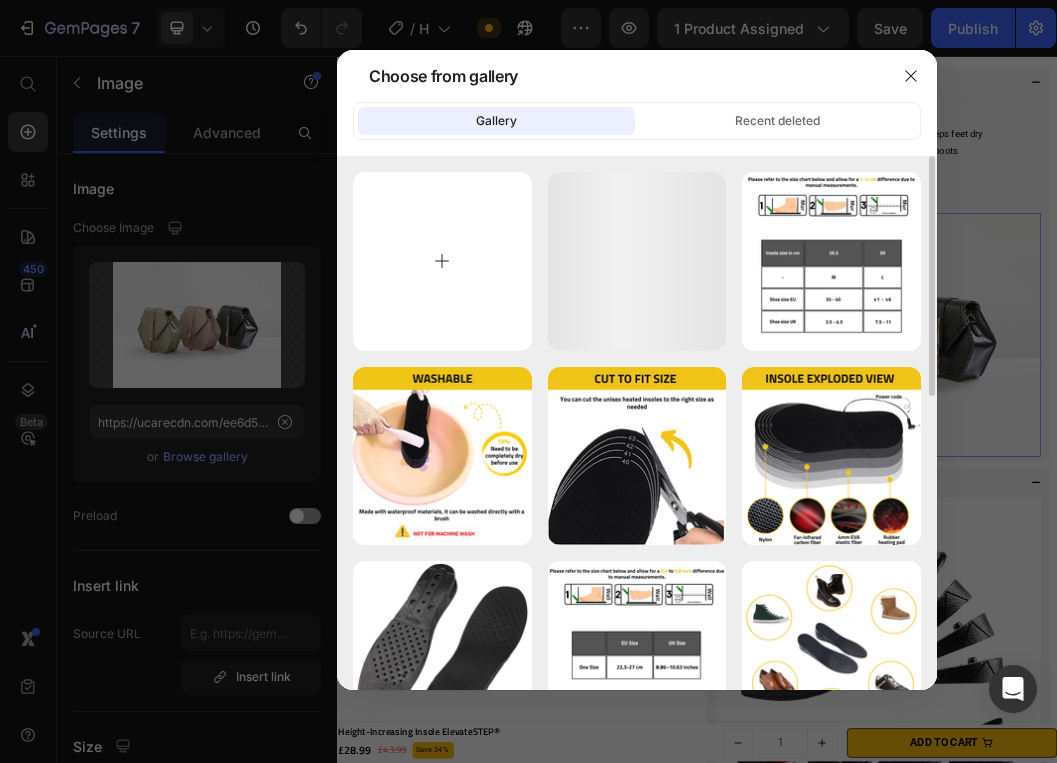 click at bounding box center [442, 261] 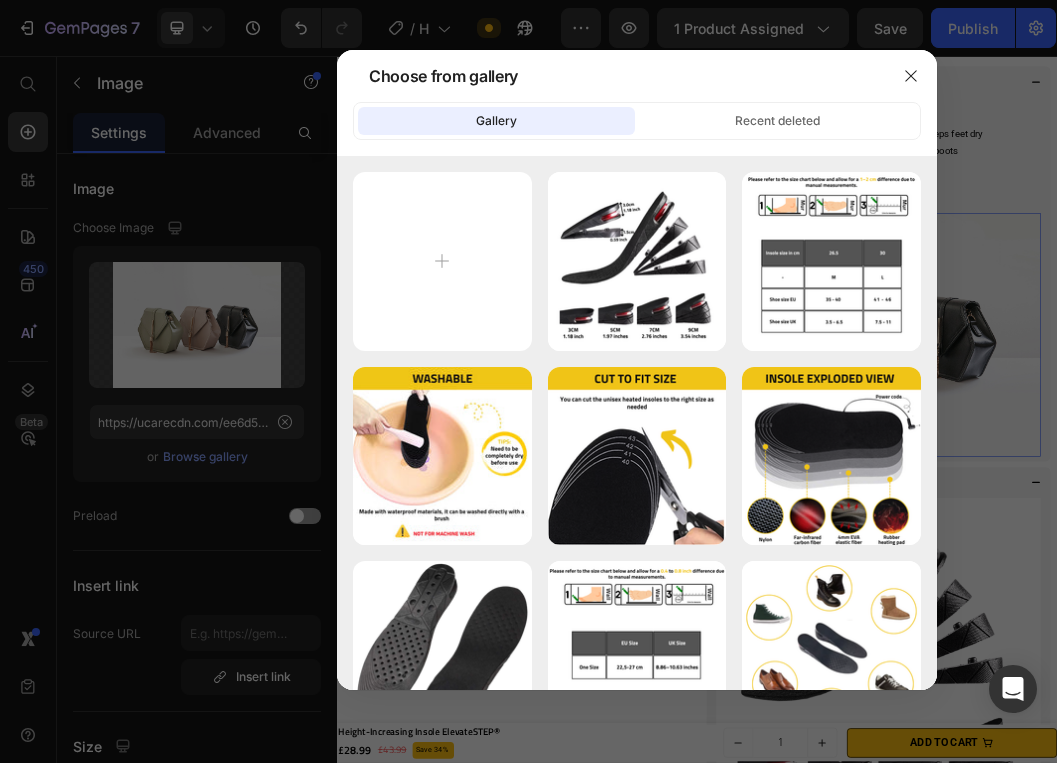 type on "C:\fakepath\Height-Increasing Insole ElevateSTEP® (2).png" 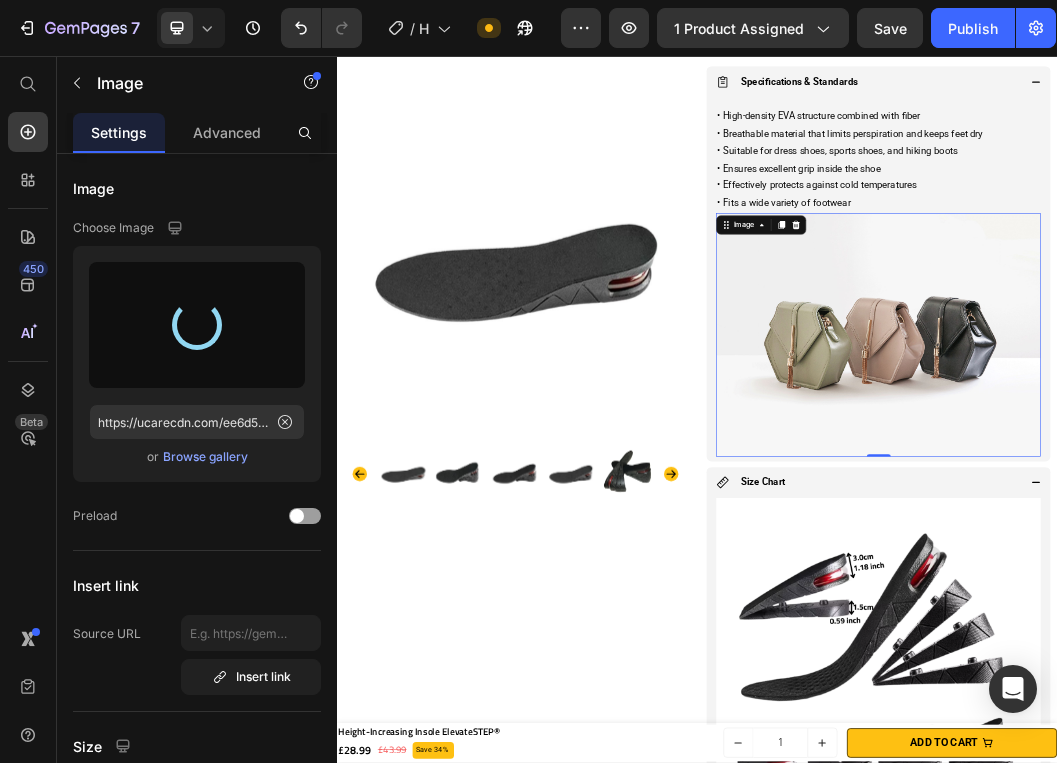 type on "https://cdn.shopify.com/s/files/1/0628/4109/4283/files/gempages_509438091501503661-2a5afb83-e810-4e5e-b035-6ae2f6e0d5ce.png" 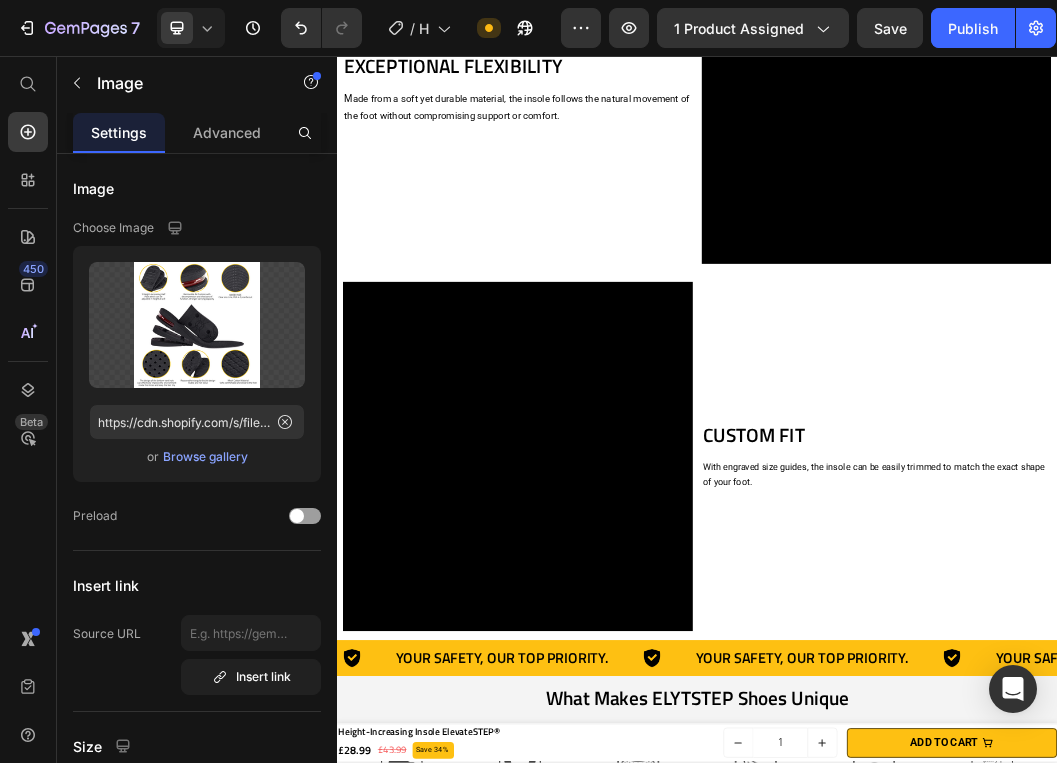 scroll, scrollTop: 3920, scrollLeft: 0, axis: vertical 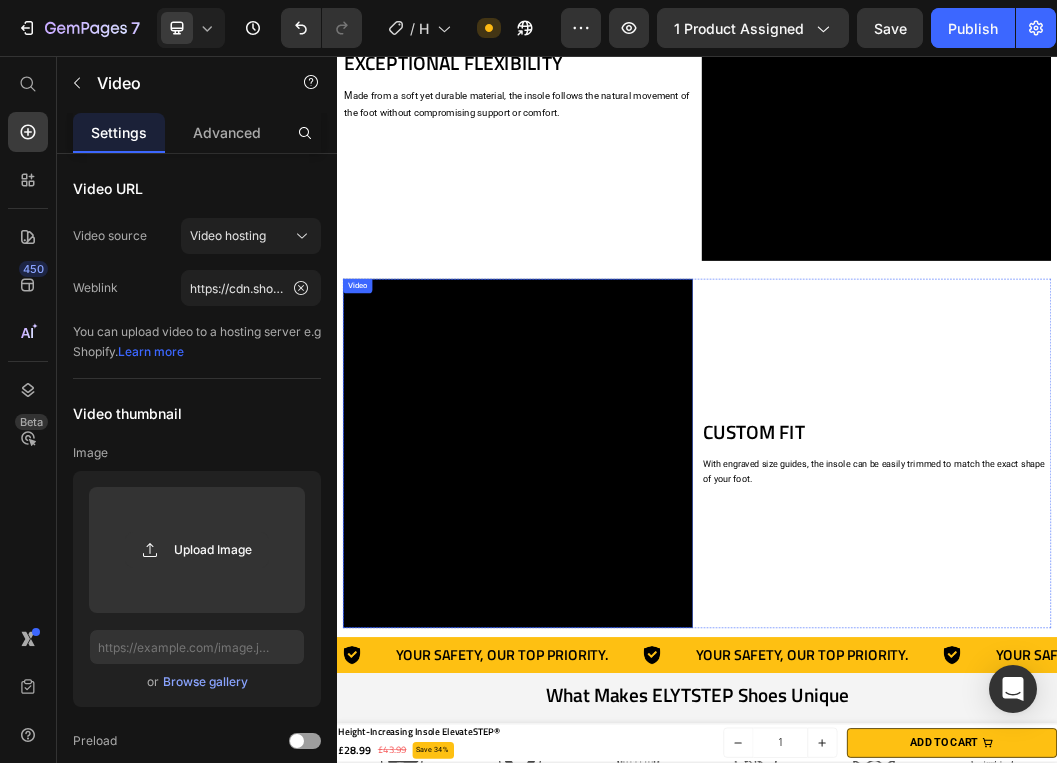 click at bounding box center (638, 719) 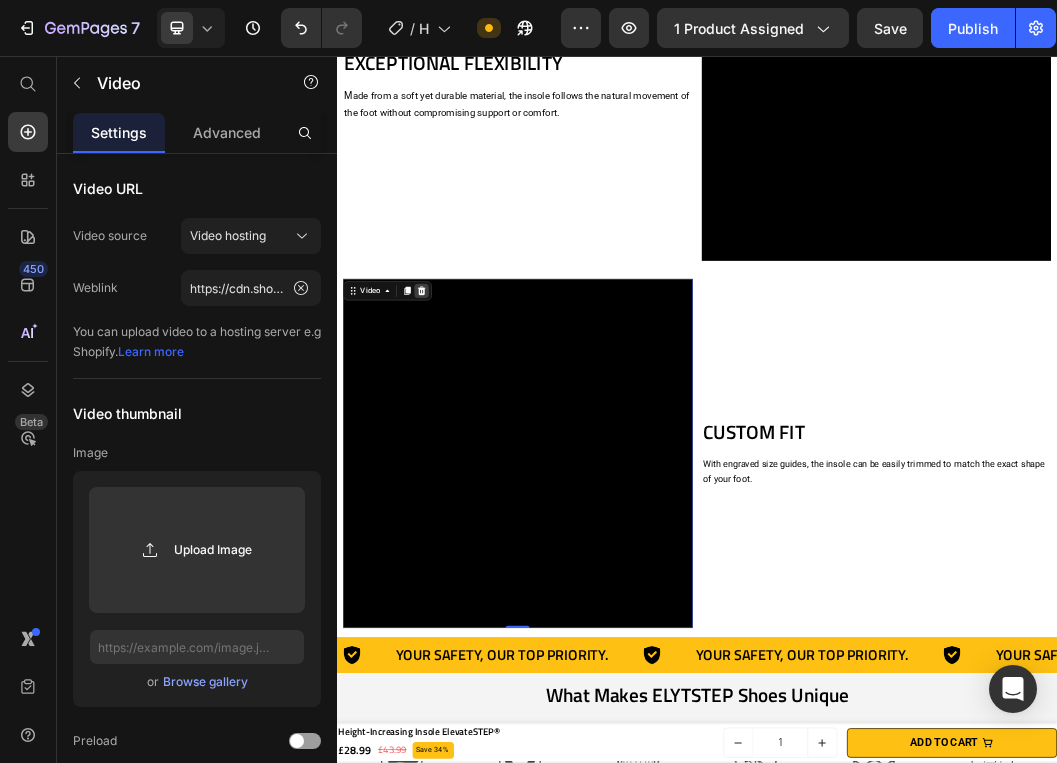 click 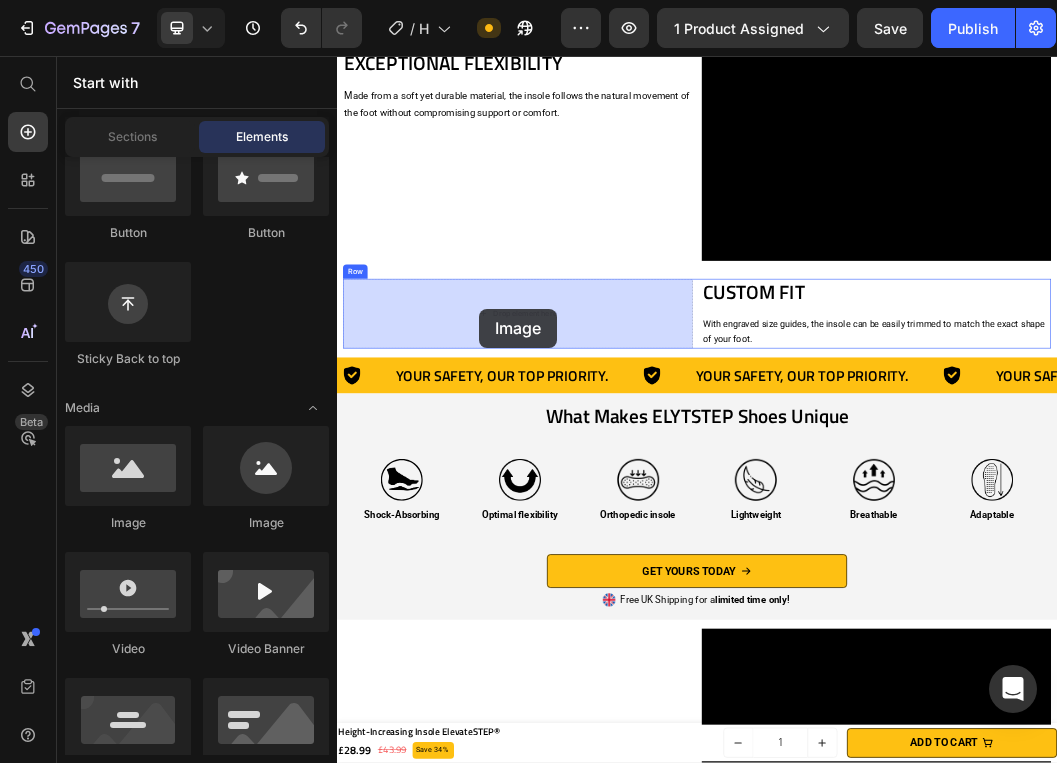drag, startPoint x: 470, startPoint y: 538, endPoint x: 545, endPoint y: 516, distance: 78.160095 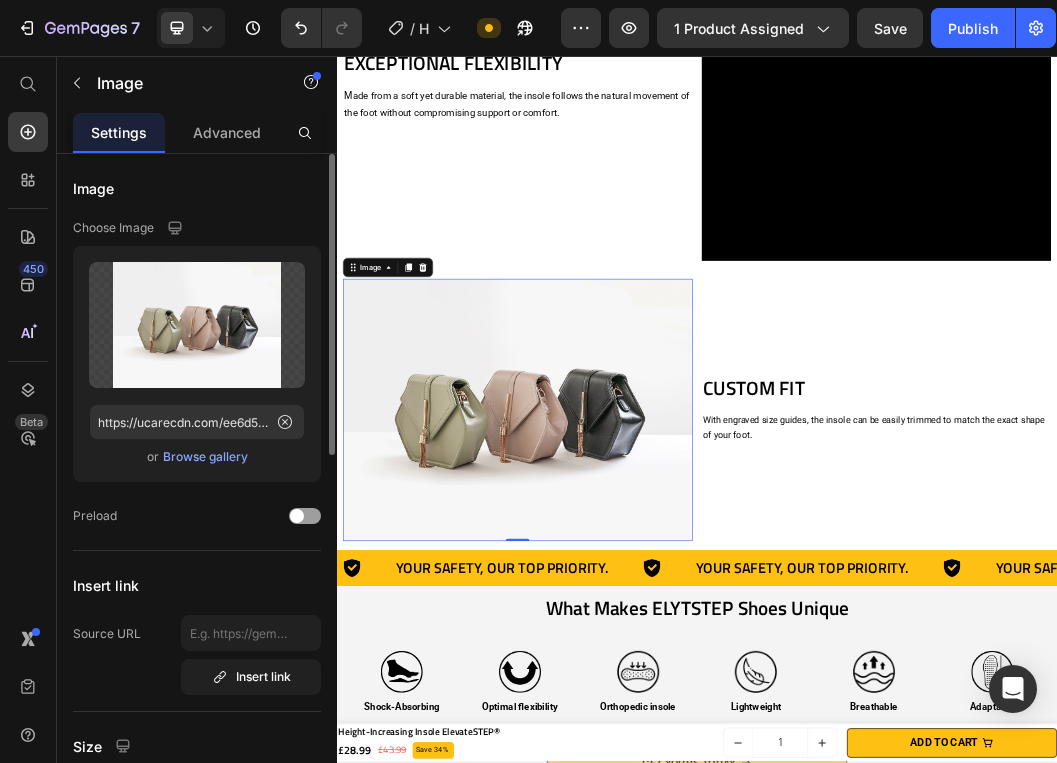 click on "Browse gallery" at bounding box center [205, 457] 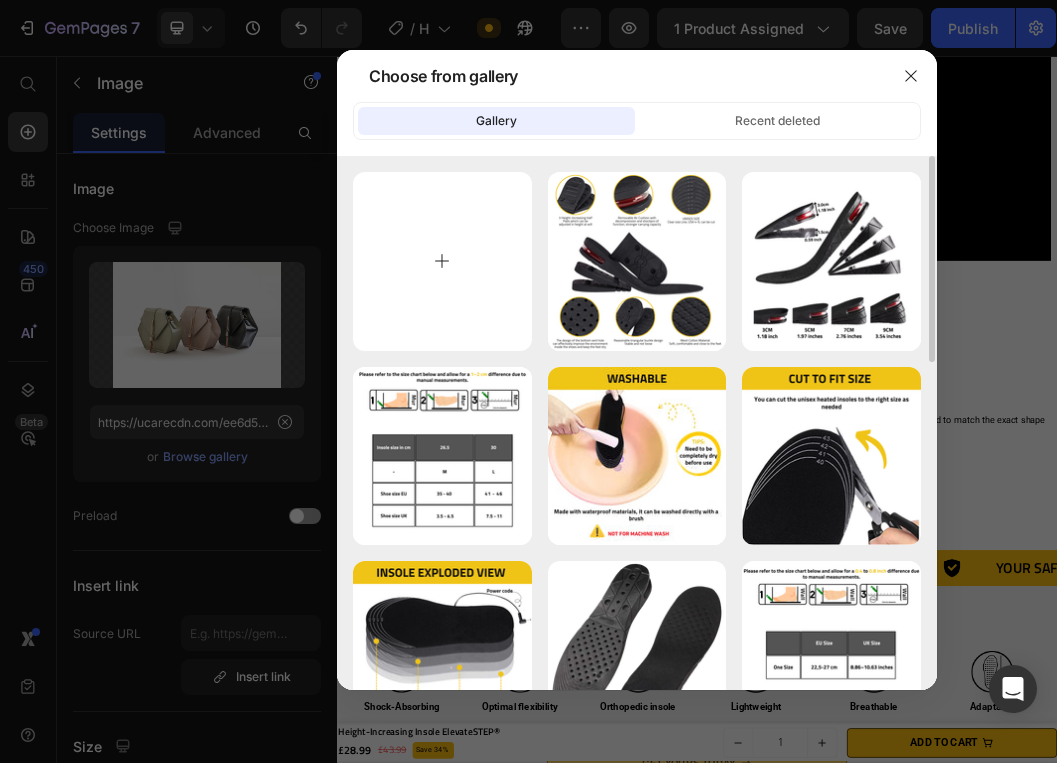 click at bounding box center (442, 261) 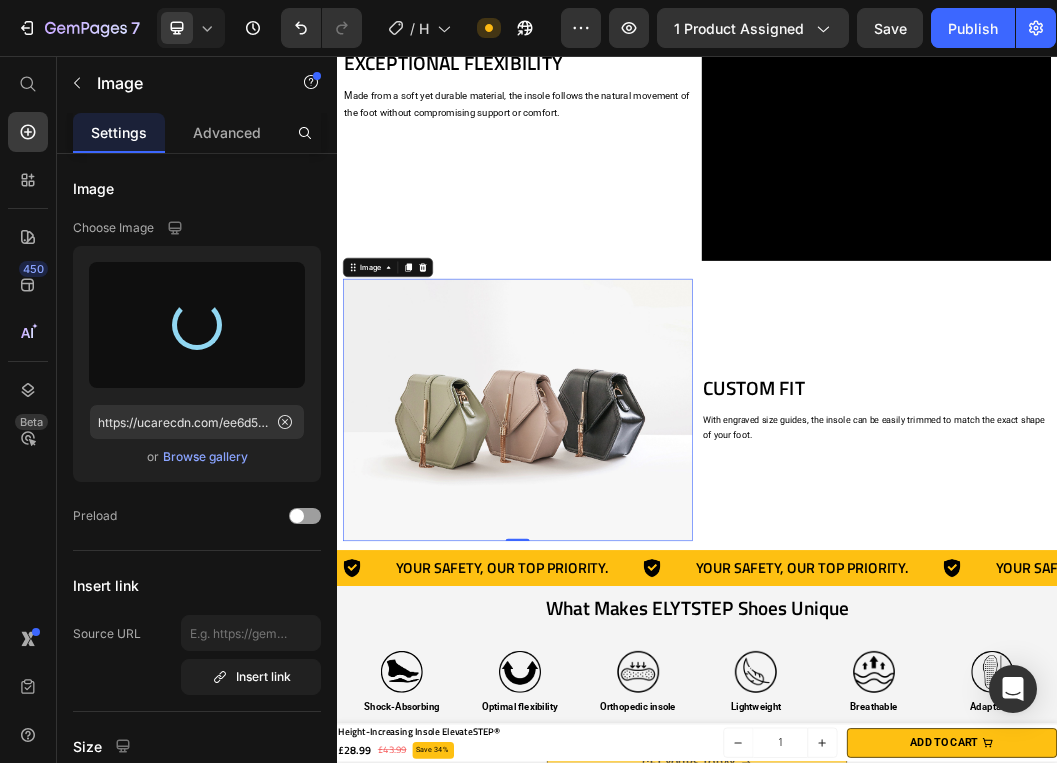 type on "https://cdn.shopify.com/s/files/1/0628/4109/4283/files/gempages_509438091501503661-eeeb0af3-7d80-4a9c-aaf8-7e8037e178b3.png" 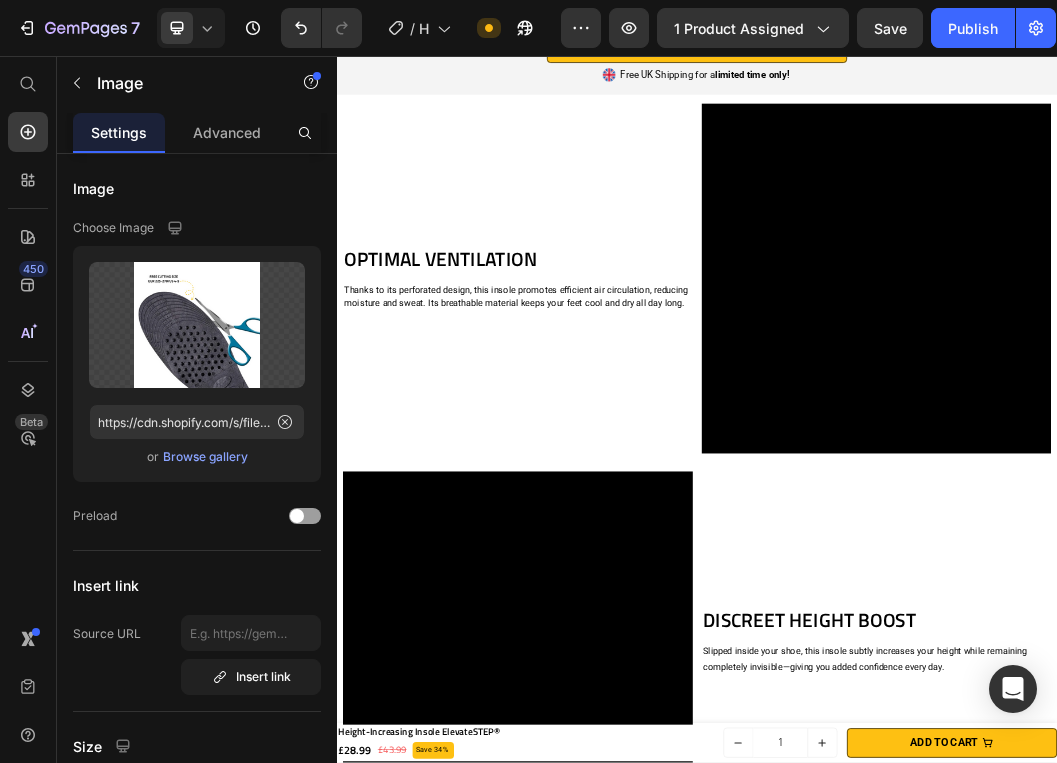 scroll, scrollTop: 5262, scrollLeft: 0, axis: vertical 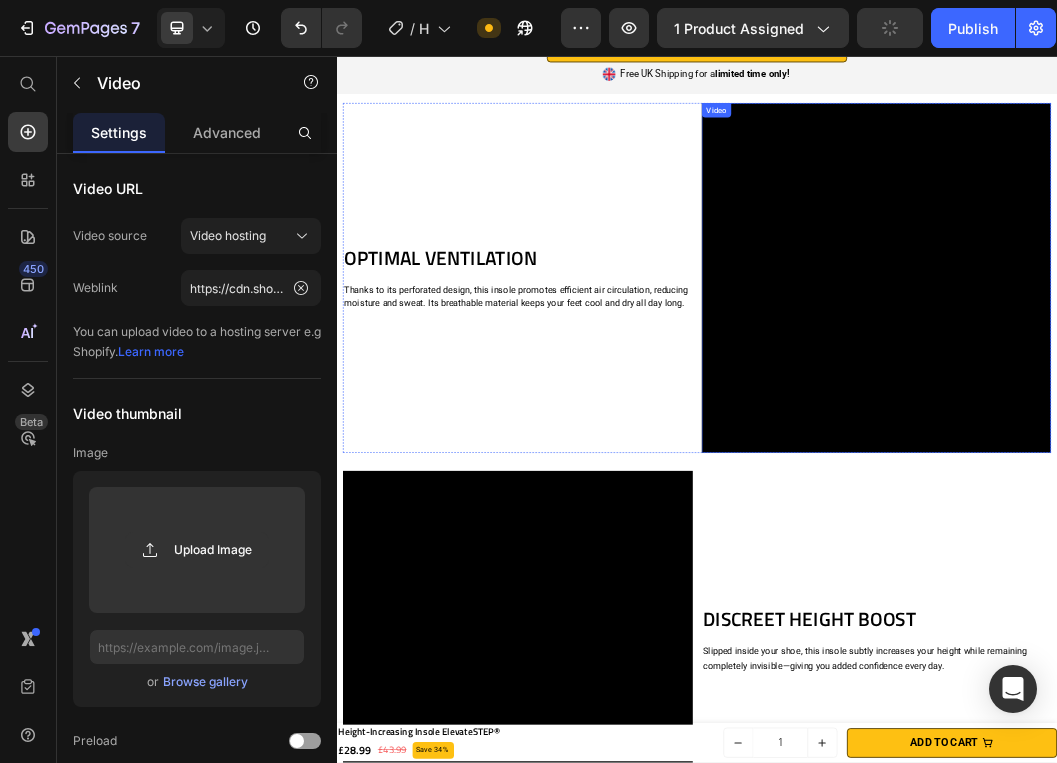 click at bounding box center [1236, 426] 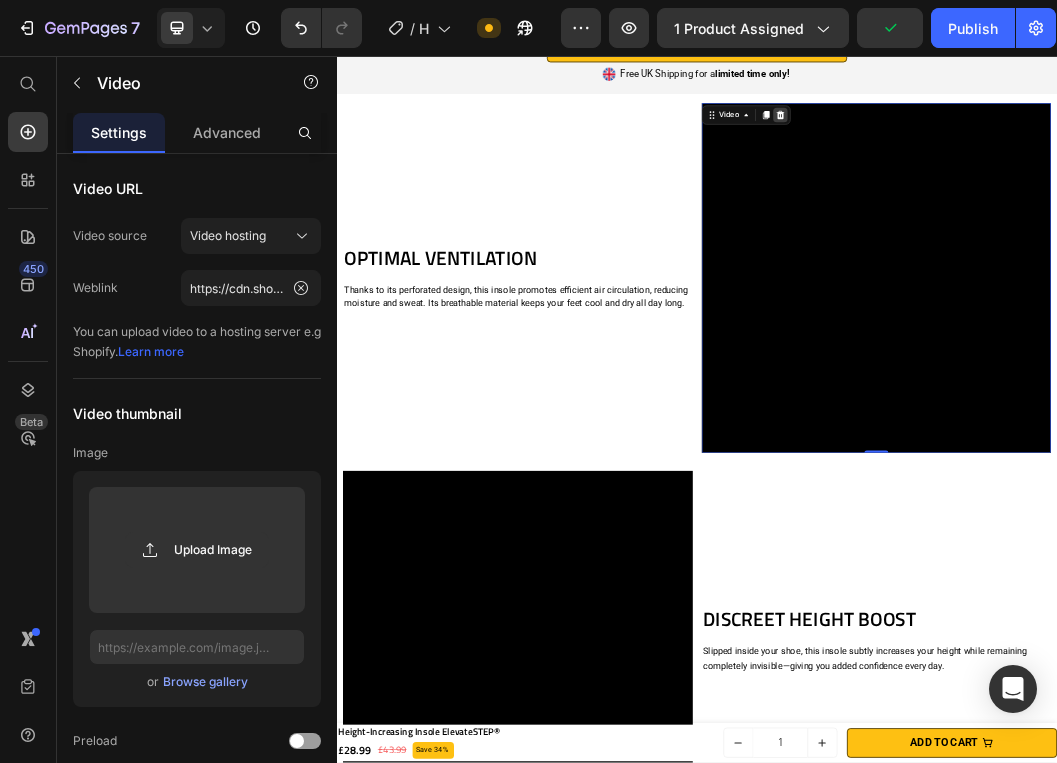 click 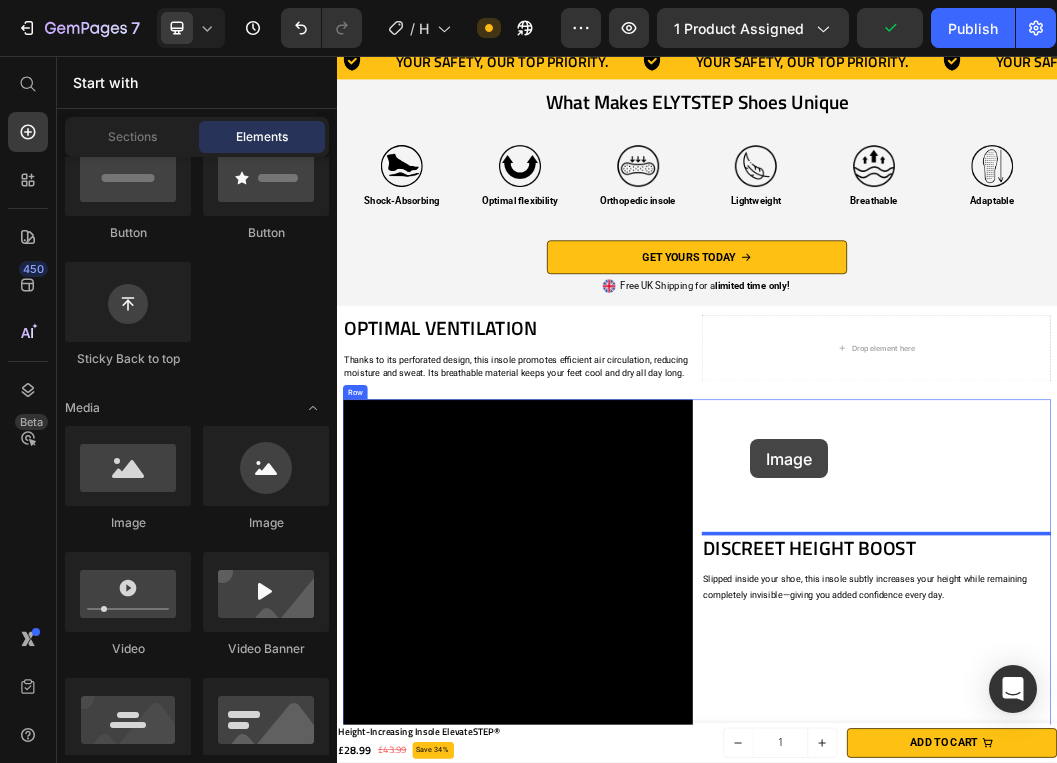 scroll, scrollTop: 4969, scrollLeft: 0, axis: vertical 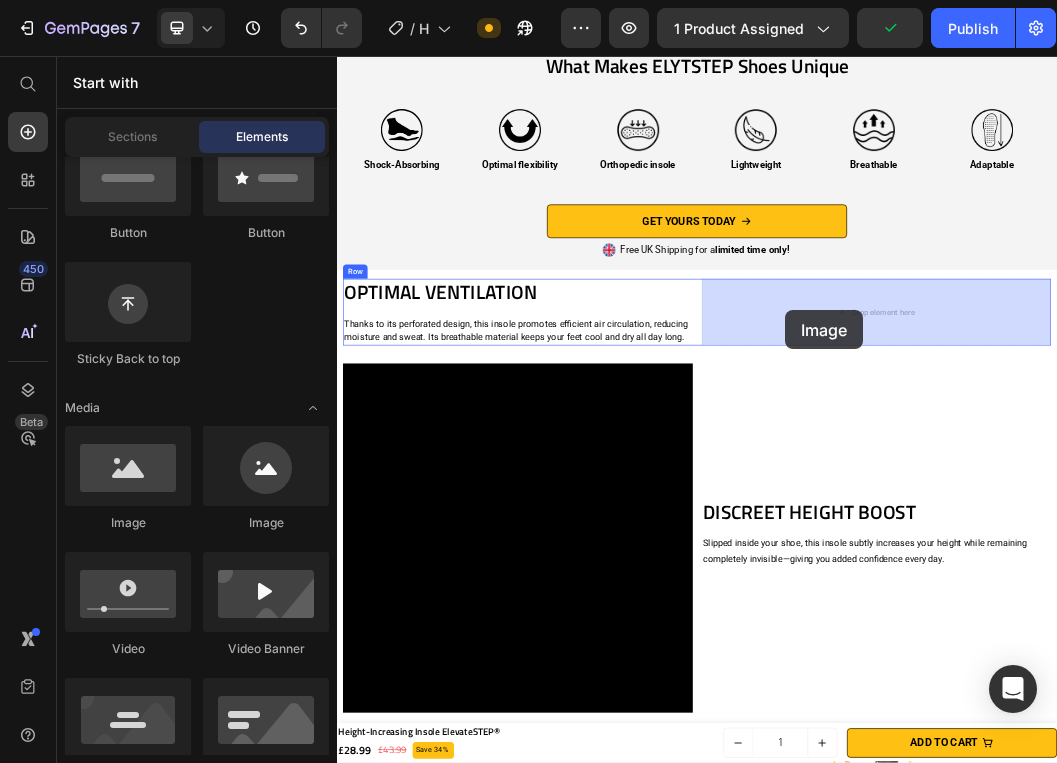 drag, startPoint x: 478, startPoint y: 528, endPoint x: 1083, endPoint y: 482, distance: 606.7462 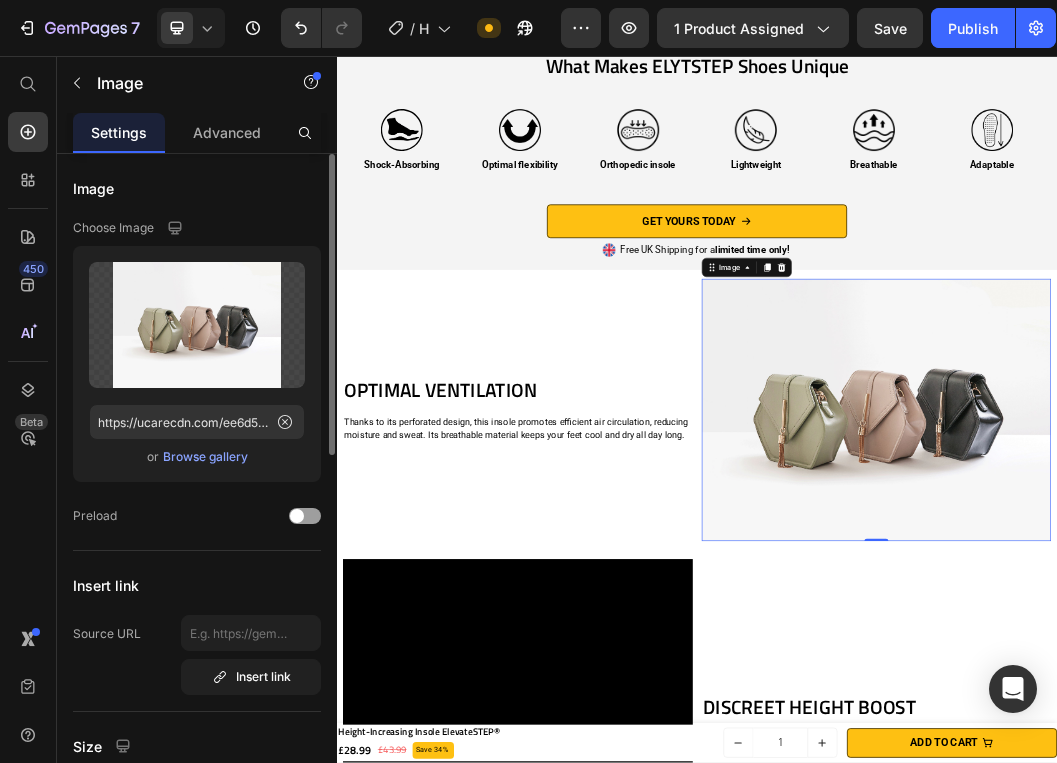 click on "Browse gallery" at bounding box center (205, 457) 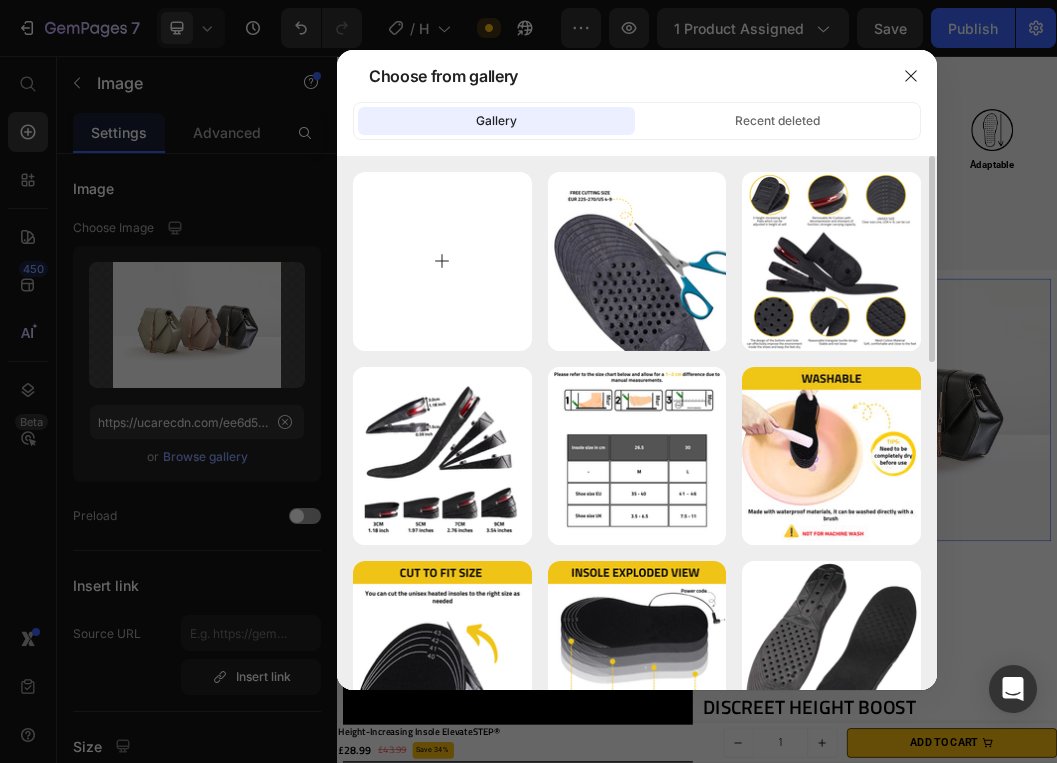 click at bounding box center [442, 261] 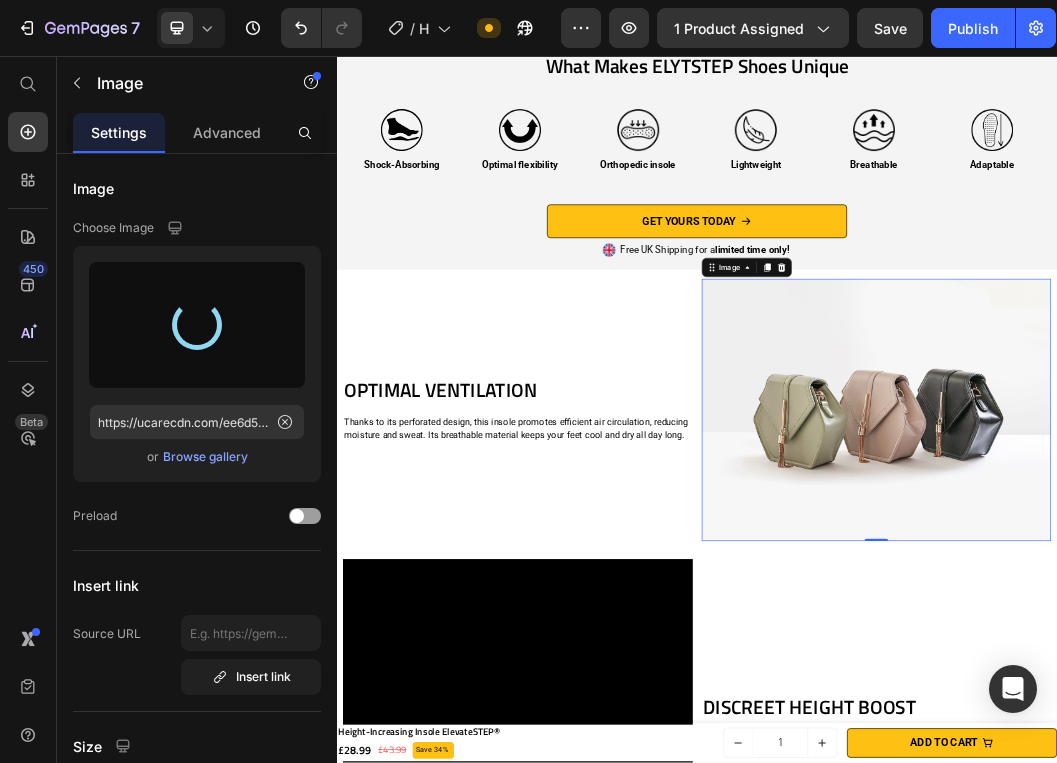type on "https://cdn.shopify.com/s/files/1/0628/4109/4283/files/gempages_509438091501503661-17fd0077-8acd-47a6-bde0-0325d3a99430.png" 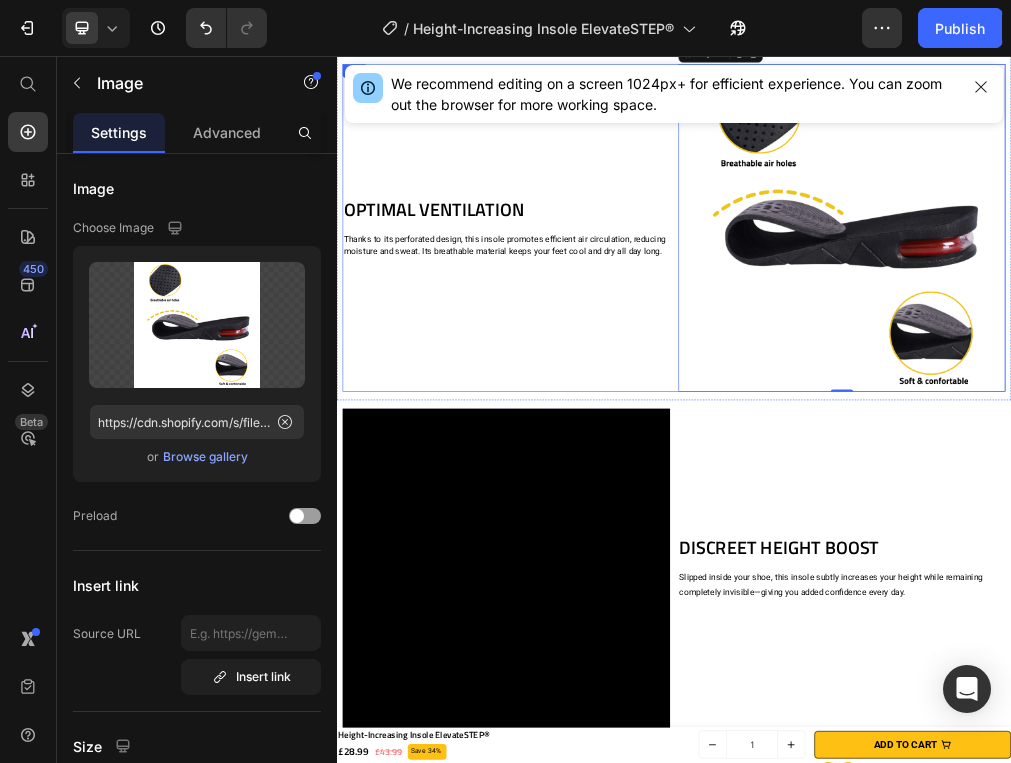 scroll, scrollTop: 5317, scrollLeft: 0, axis: vertical 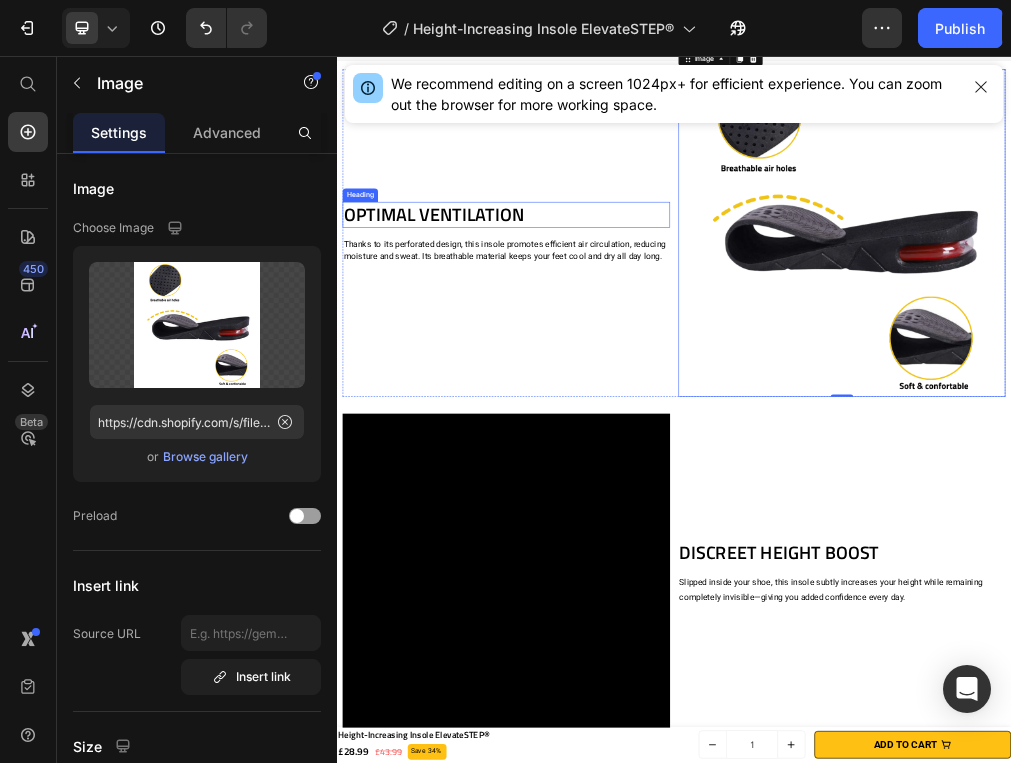 click on "OPTIMAL VENTILATION" at bounding box center (638, 339) 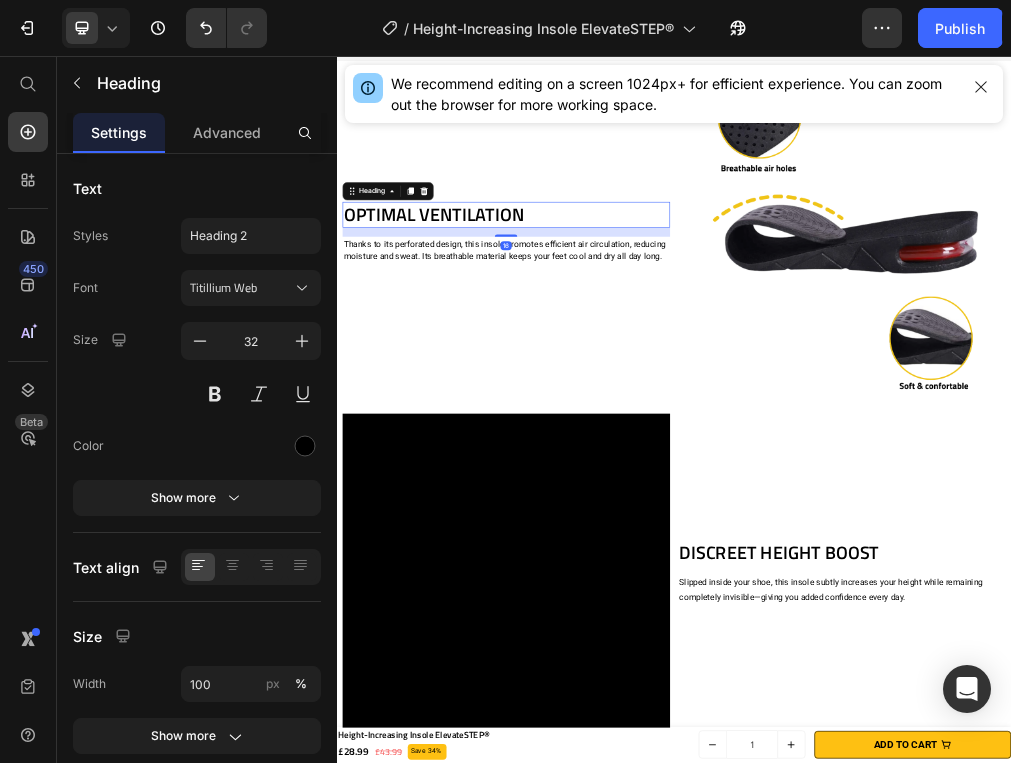 click on "OPTIMAL VENTILATION" at bounding box center (638, 339) 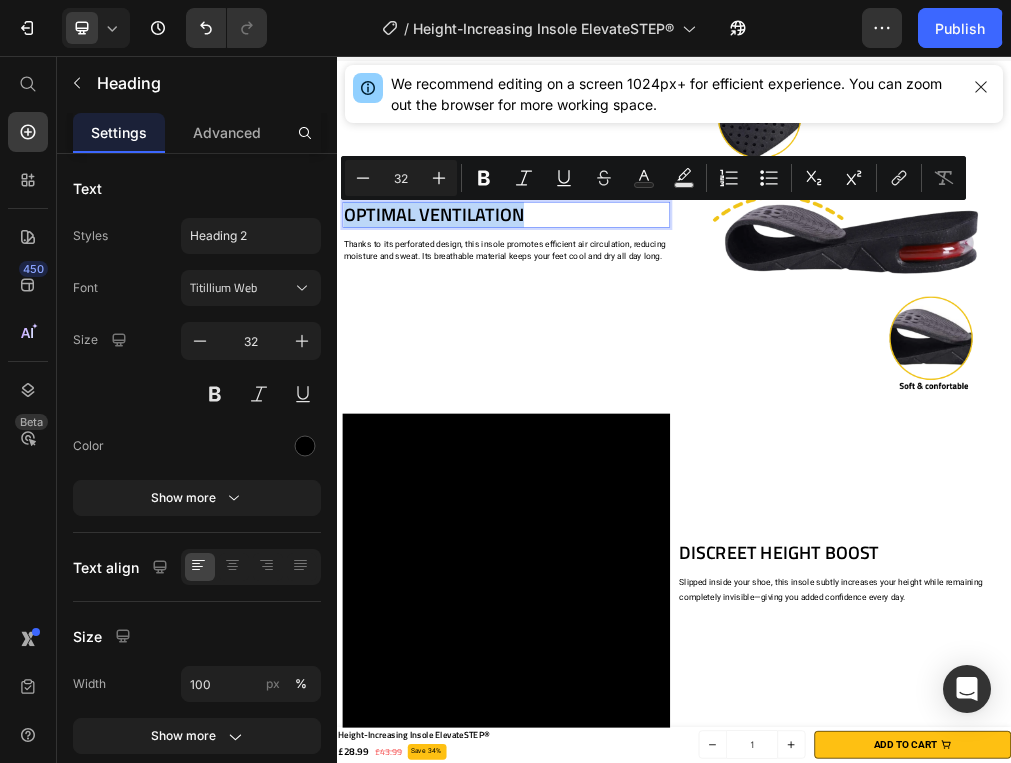 copy on "OPTIMAL VENTILATION" 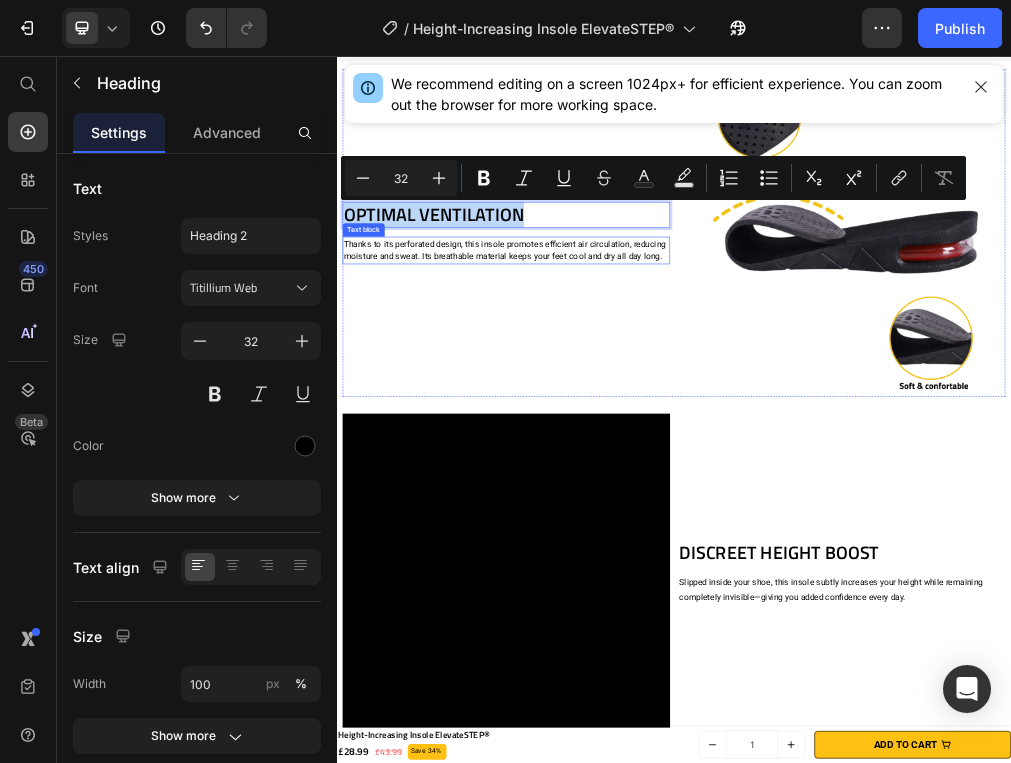 click on "Thanks to its perforated design, this insole promotes efficient air circulation, reducing moisture and sweat. Its breathable material keeps your feet cool and dry all day long." at bounding box center (638, 402) 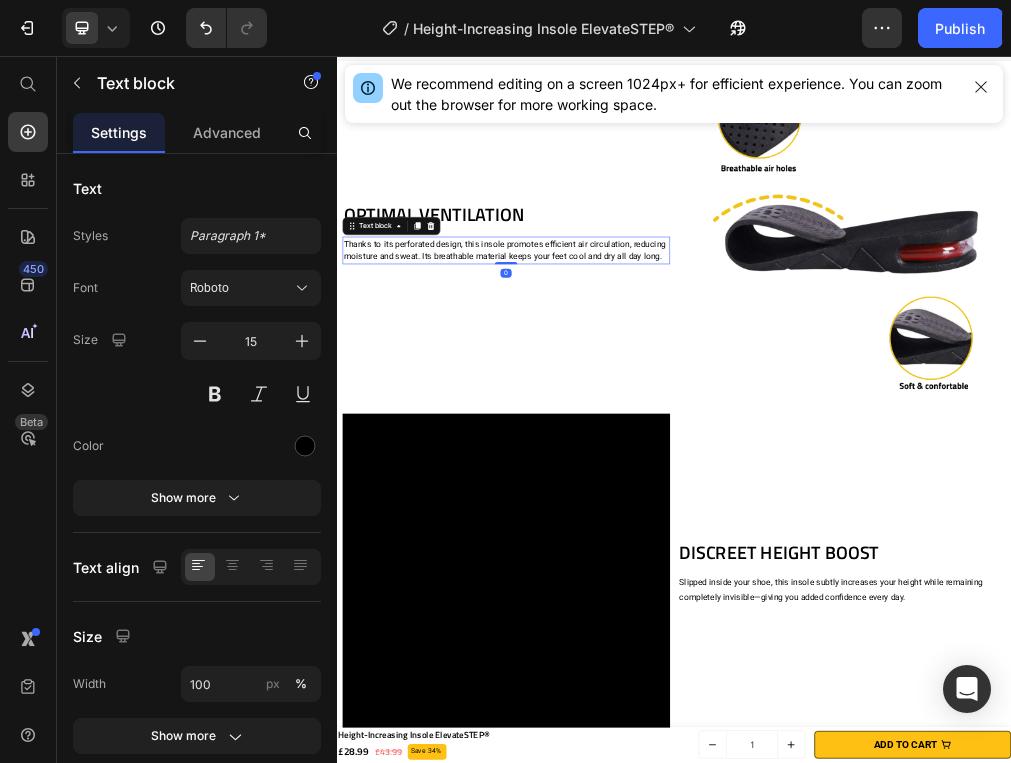 click on "Thanks to its perforated design, this insole promotes efficient air circulation, reducing moisture and sweat. Its breathable material keeps your feet cool and dry all day long." at bounding box center [638, 402] 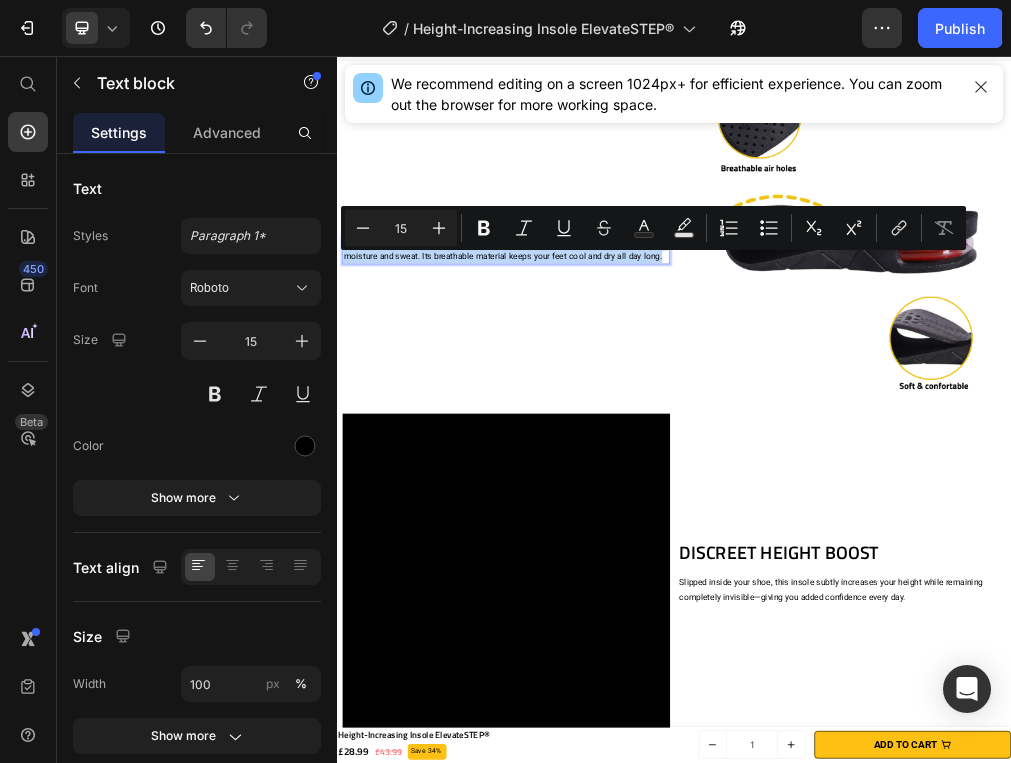 click on "Thanks to its perforated design, this insole promotes efficient air circulation, reducing moisture and sweat. Its breathable material keeps your feet cool and dry all day long." at bounding box center [638, 402] 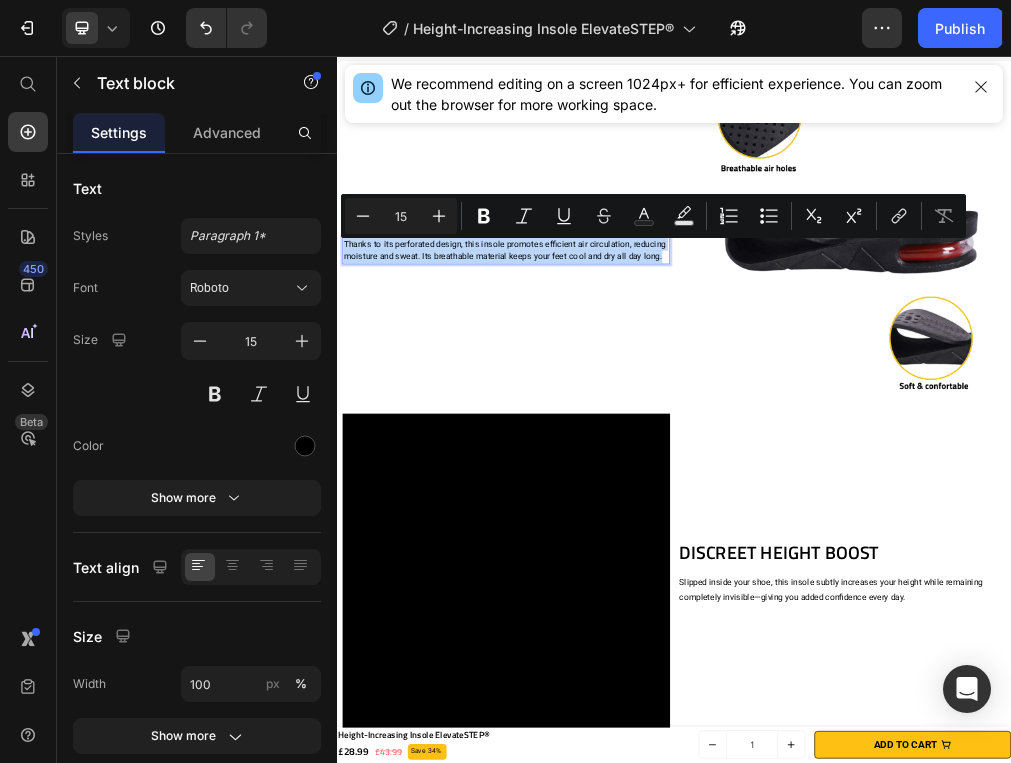 copy on "Thanks to its perforated design, this insole promotes efficient air circulation, reducing moisture and sweat. Its breathable material keeps your feet cool and dry all day long." 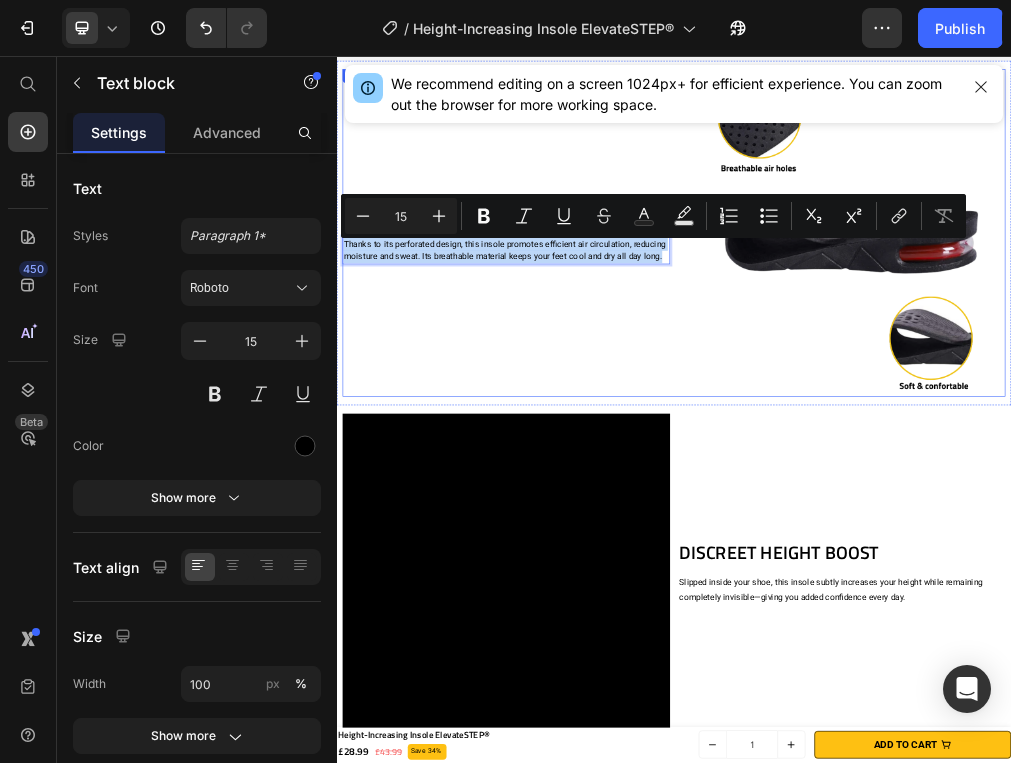 click on "OPTIMAL VENTILATION Heading Thanks to its perforated design, this insole promotes efficient air circulation, reducing moisture and sweat. Its breathable material keeps your feet cool and dry all day long. Text block   0" at bounding box center [638, 371] 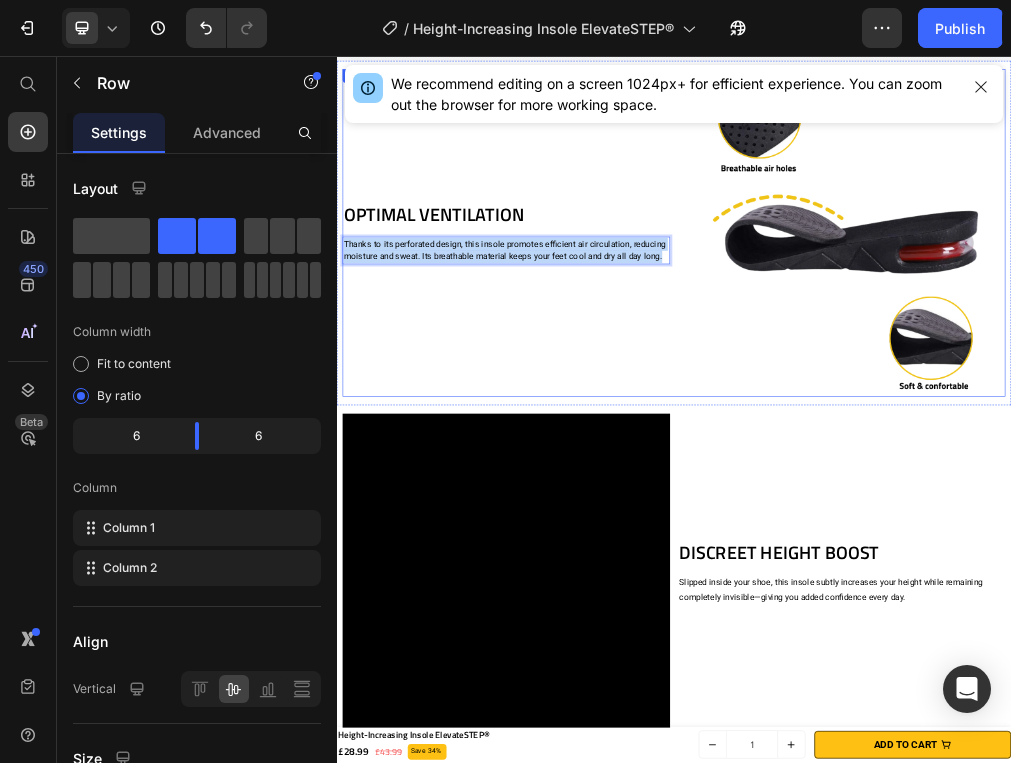 click on "OPTIMAL VENTILATION Heading Thanks to its perforated design, this insole promotes efficient air circulation, reducing moisture and sweat. Its breathable material keeps your feet cool and dry all day long. Text block   0" at bounding box center [638, 371] 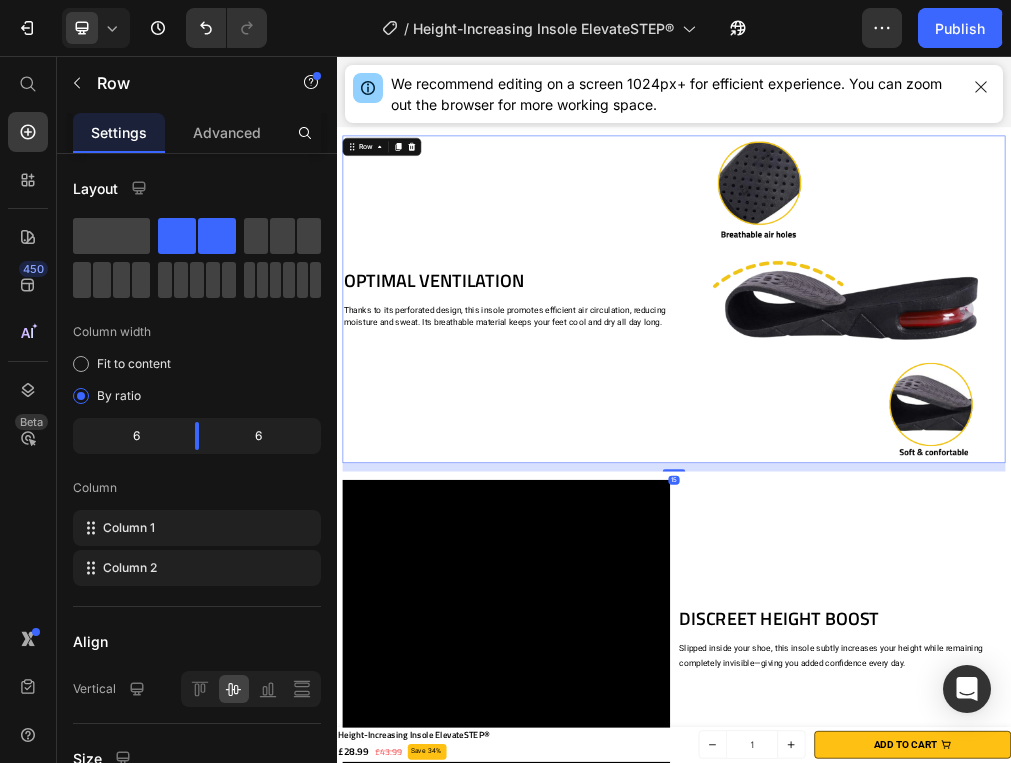 scroll, scrollTop: 5170, scrollLeft: 0, axis: vertical 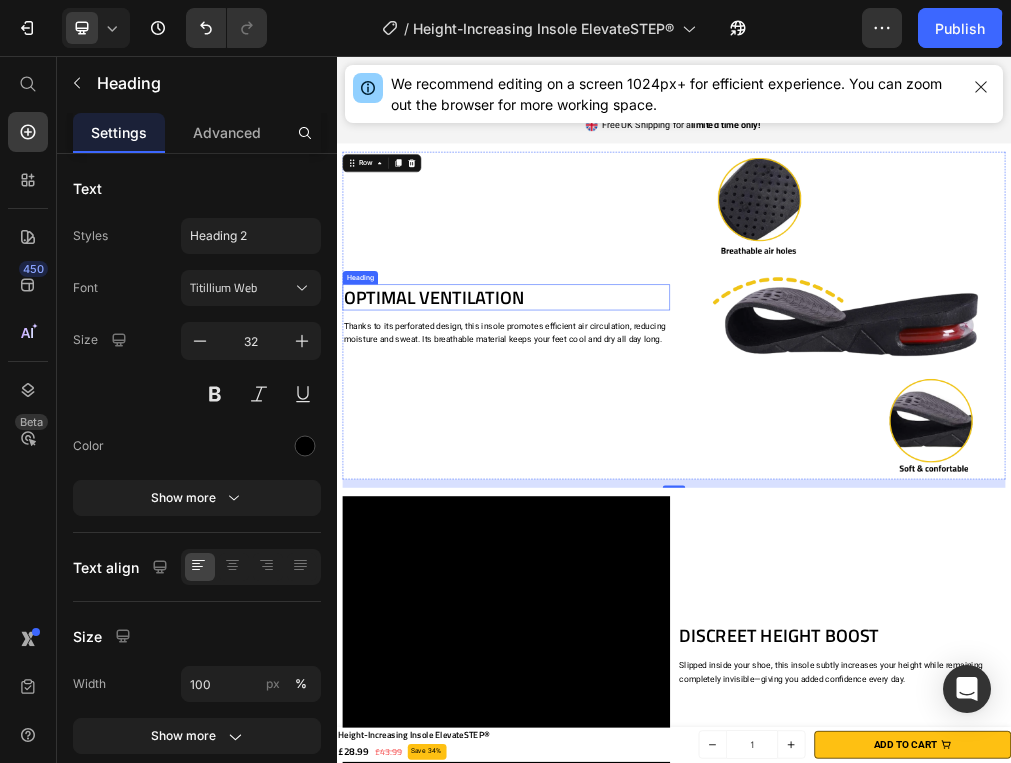 click on "OPTIMAL VENTILATION" at bounding box center [638, 486] 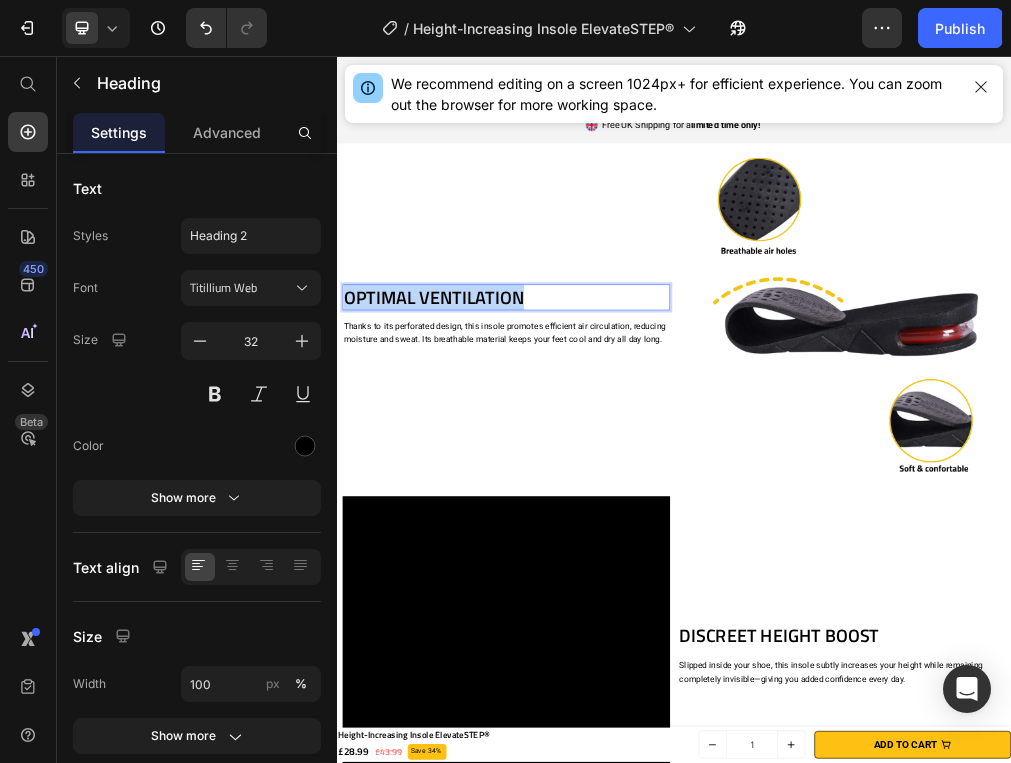click on "OPTIMAL VENTILATION" at bounding box center (638, 486) 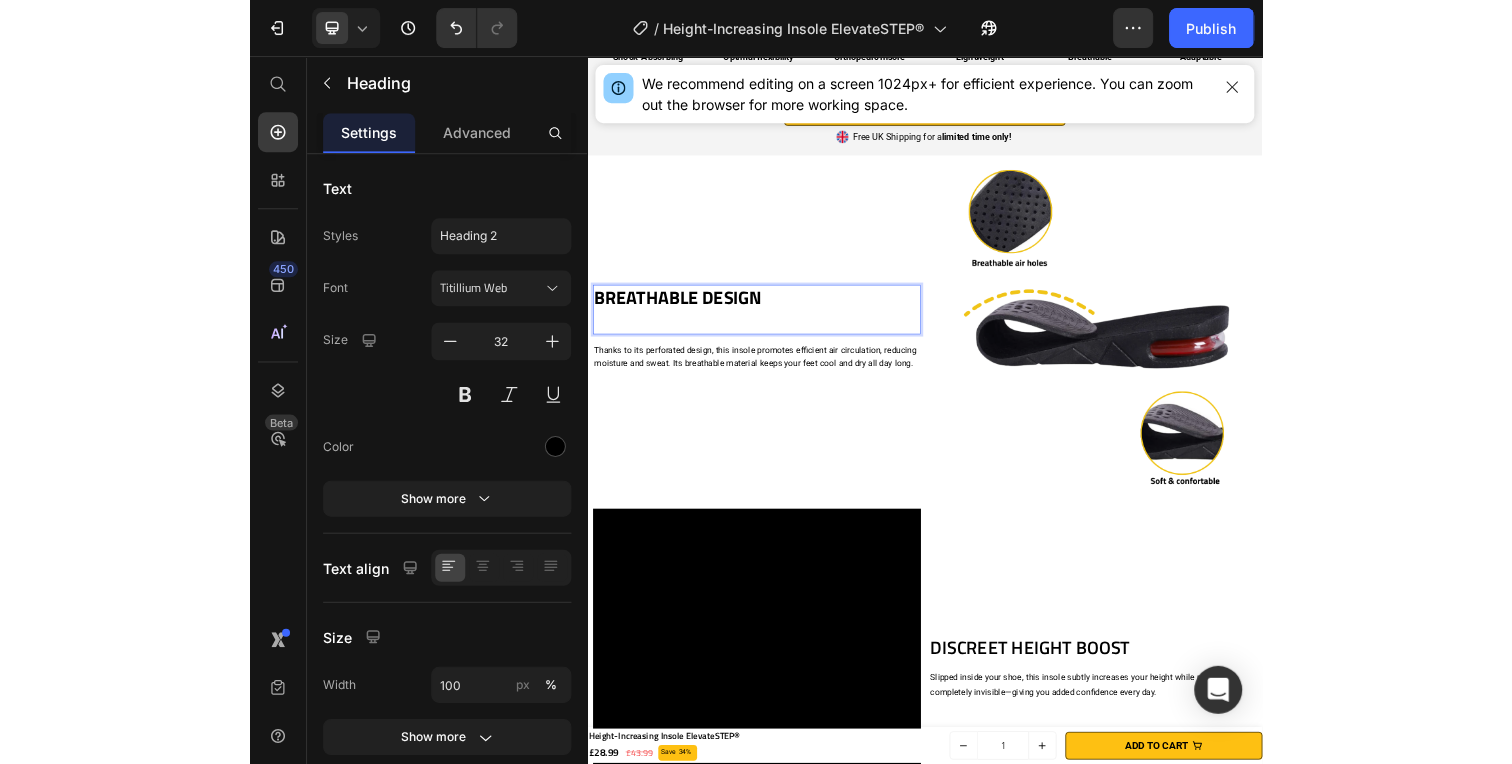 scroll, scrollTop: 5170, scrollLeft: 0, axis: vertical 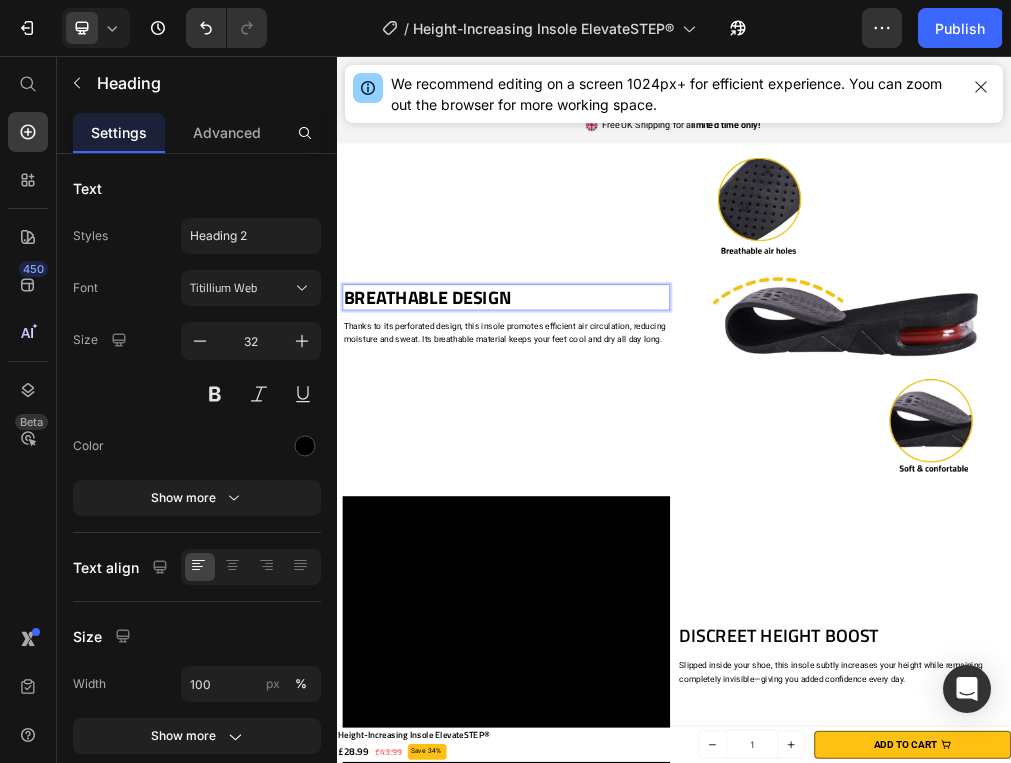 click on "BREATHABLE DESIGN" at bounding box center [498, 485] 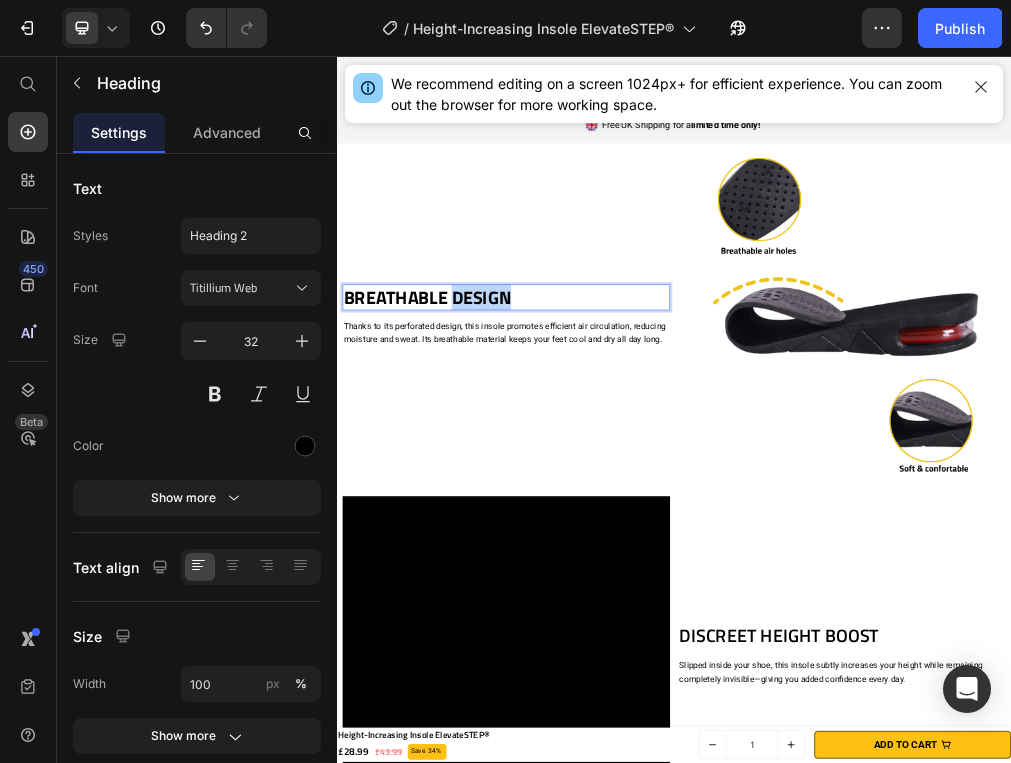 click on "BREATHABLE DESIGN" at bounding box center (498, 485) 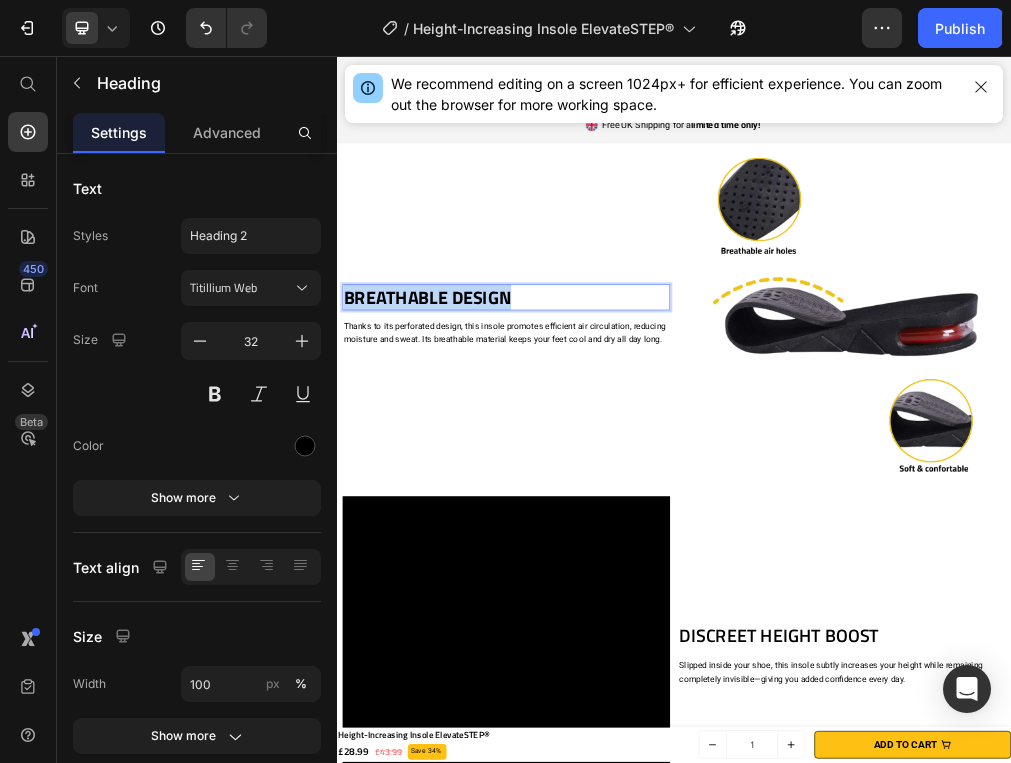 click on "BREATHABLE DESIGN" at bounding box center (498, 485) 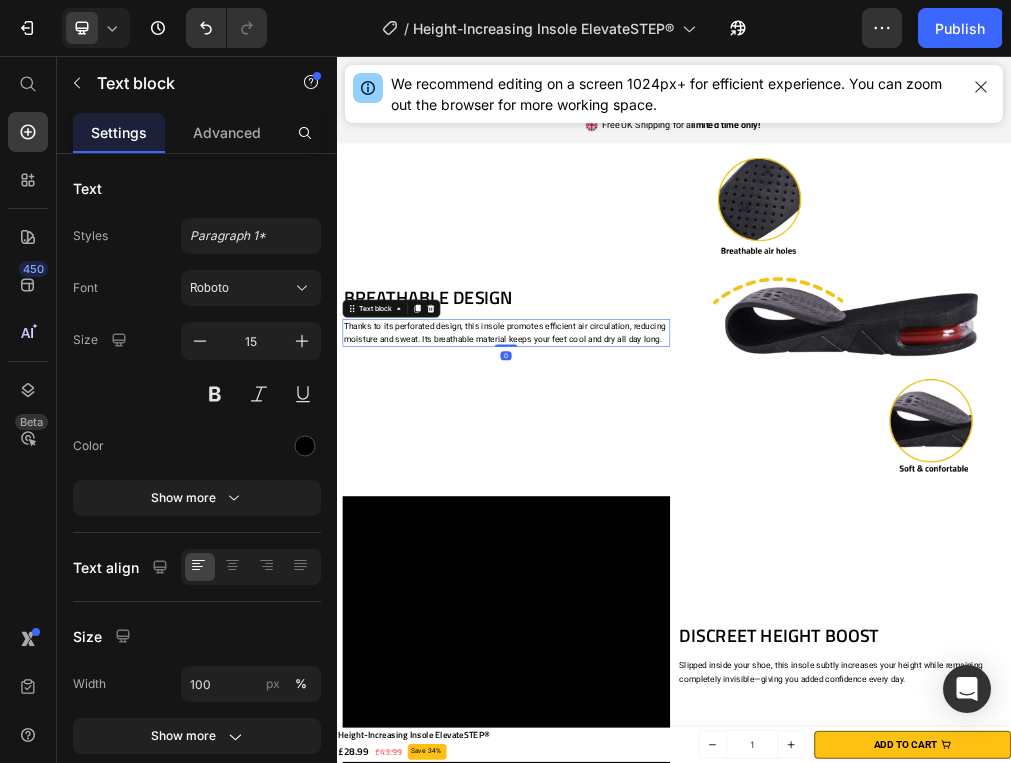 click on "Thanks to its perforated design, this insole promotes efficient air circulation, reducing moisture and sweat. Its breathable material keeps your feet cool and dry all day long." at bounding box center (638, 549) 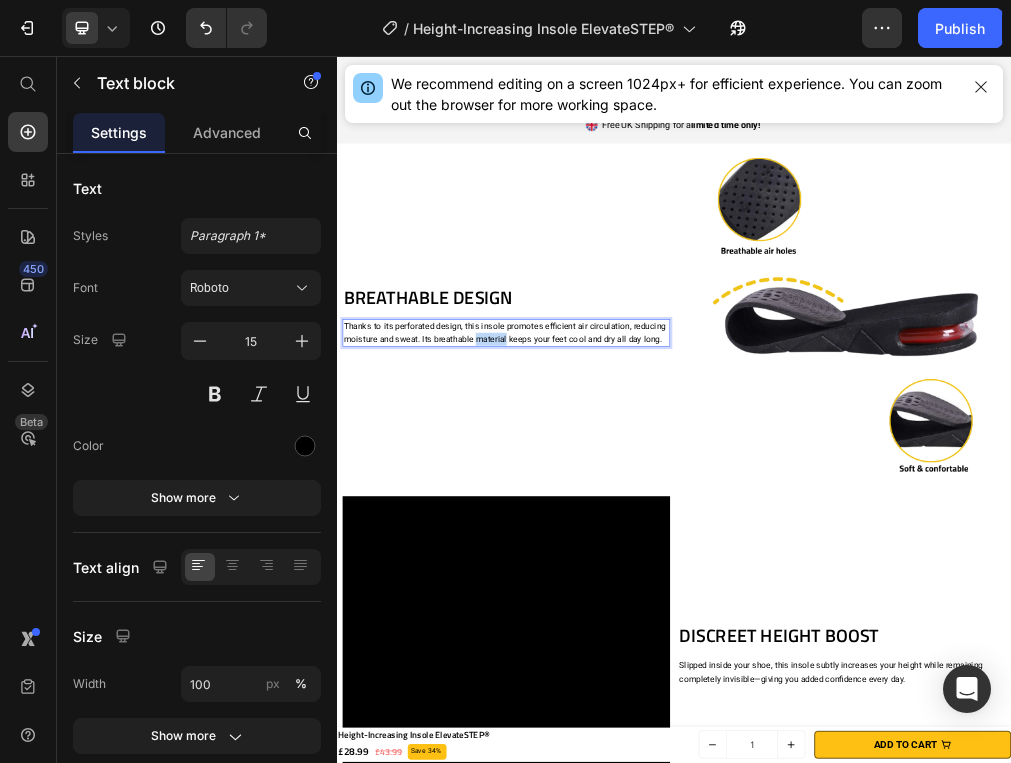 click on "Thanks to its perforated design, this insole promotes efficient air circulation, reducing moisture and sweat. Its breathable material keeps your feet cool and dry all day long." at bounding box center (638, 549) 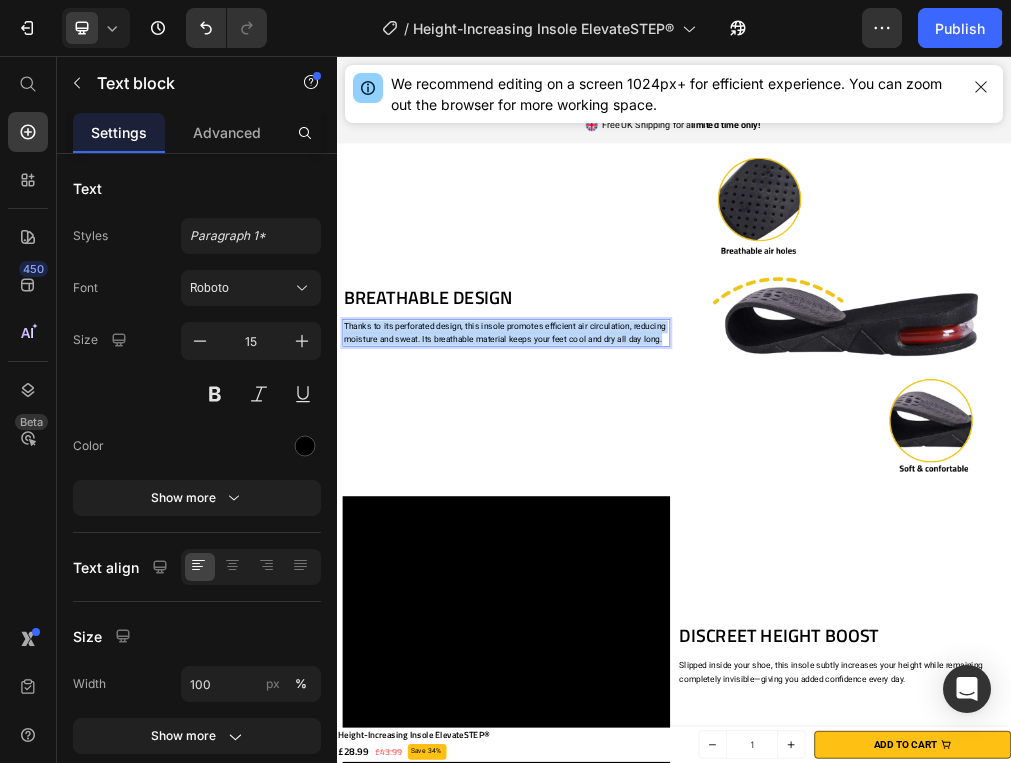 click on "Thanks to its perforated design, this insole promotes efficient air circulation, reducing moisture and sweat. Its breathable material keeps your feet cool and dry all day long." at bounding box center [638, 549] 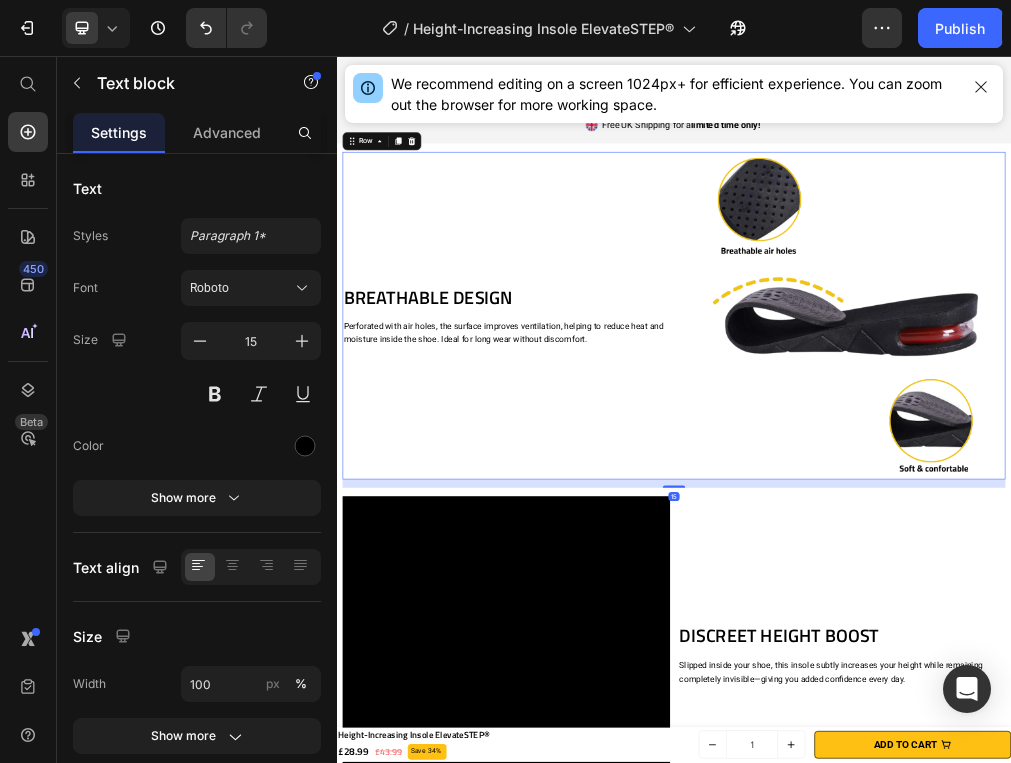 click on "BREATHABLE DESIGN Heading Perforated with air holes, the surface improves ventilation, helping to reduce heat and moisture inside the shoe. Ideal for long wear without discomfort. Text block" at bounding box center (638, 518) 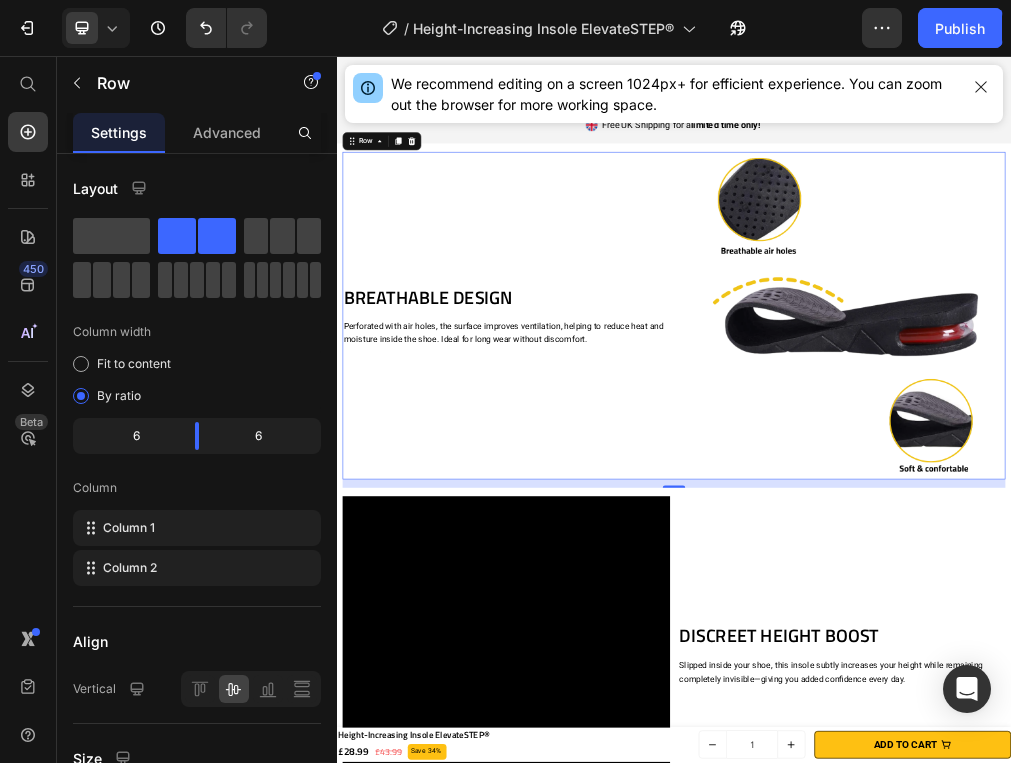 click on "[NUMBER]  Version history  /  Height-Increasing Insole ElevateSTEP® Need republishing Preview 1 product assigned  Save   Publish" 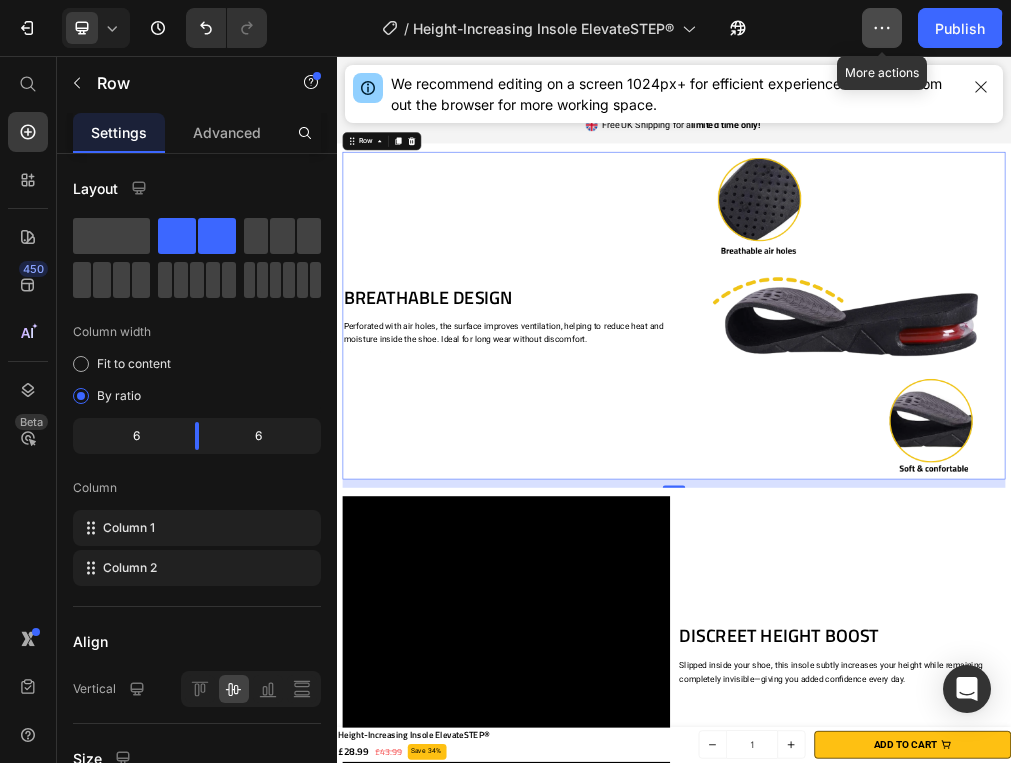 click 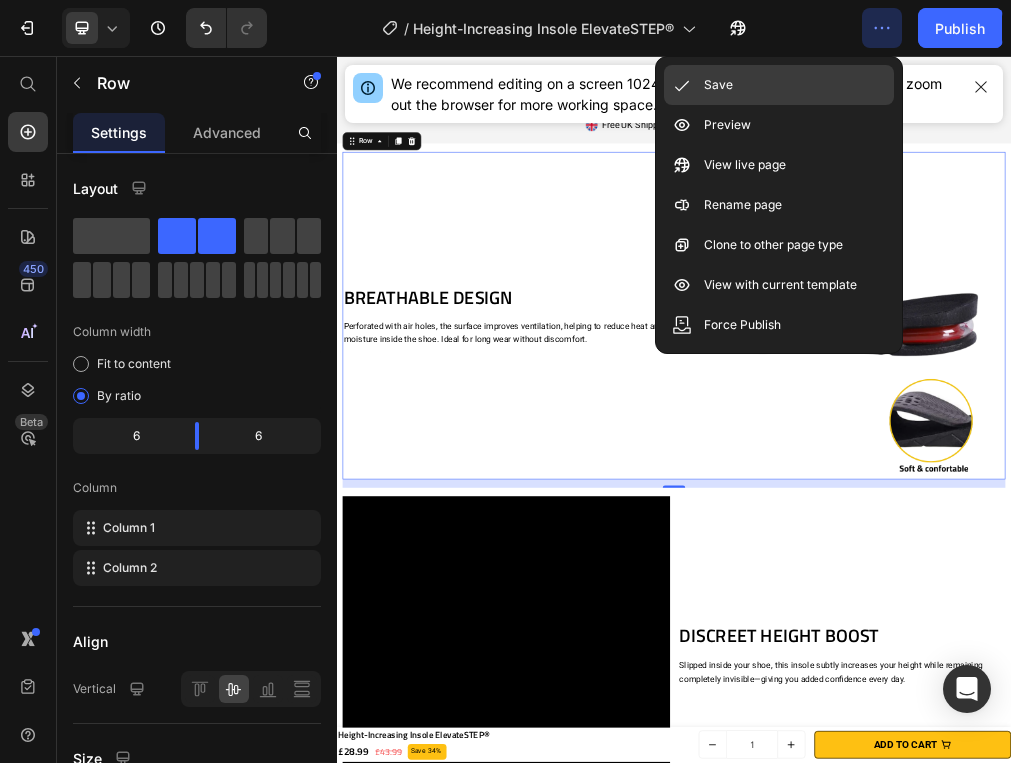 click on "Save" 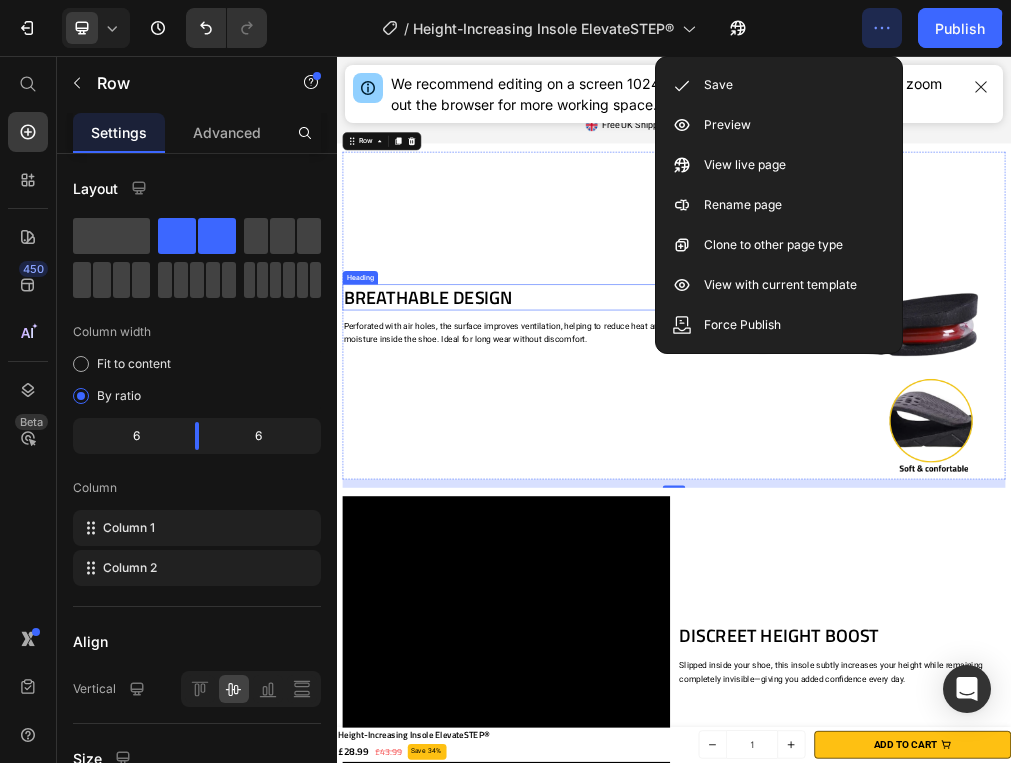 click on "BREATHABLE DESIGN" at bounding box center [638, 486] 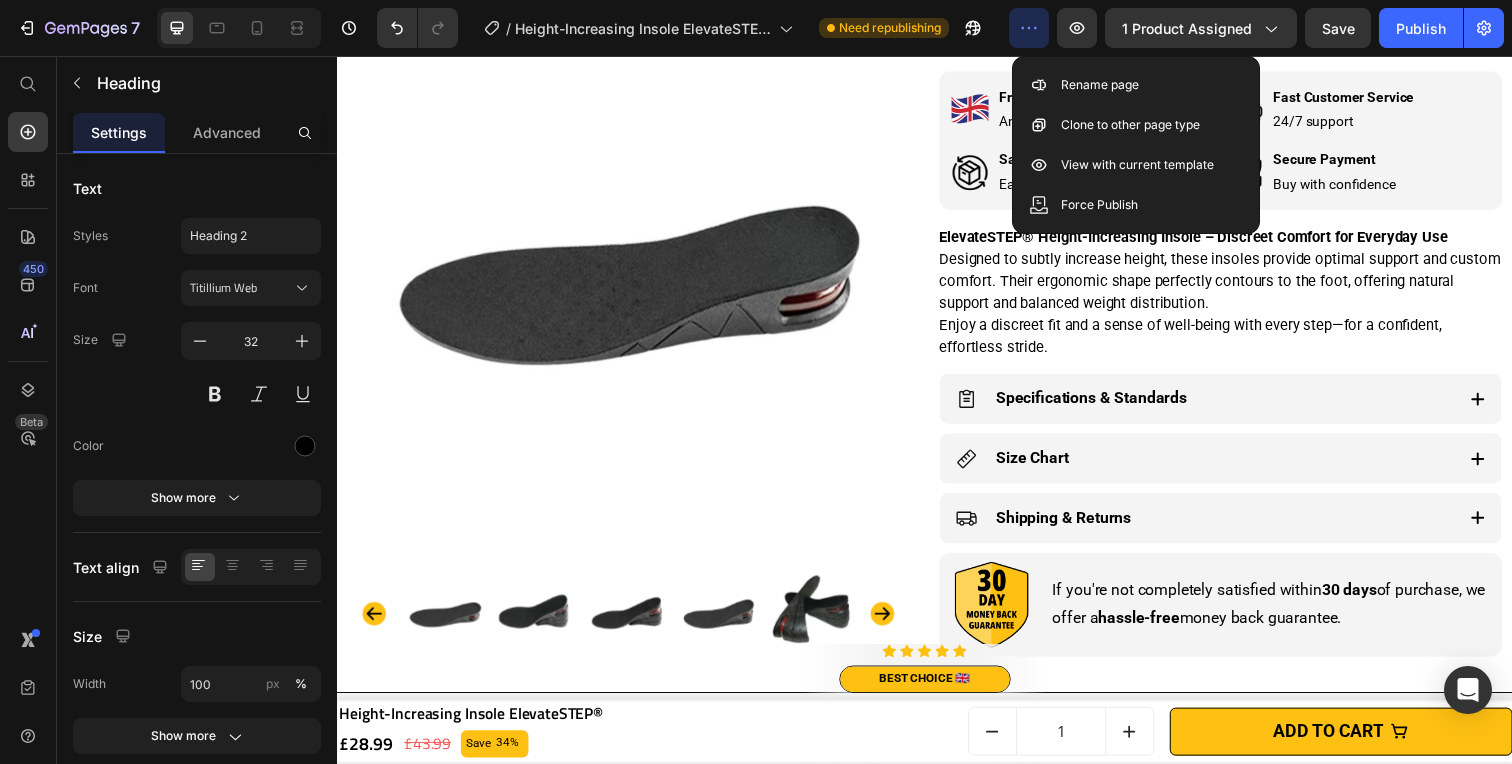 scroll, scrollTop: 938, scrollLeft: 0, axis: vertical 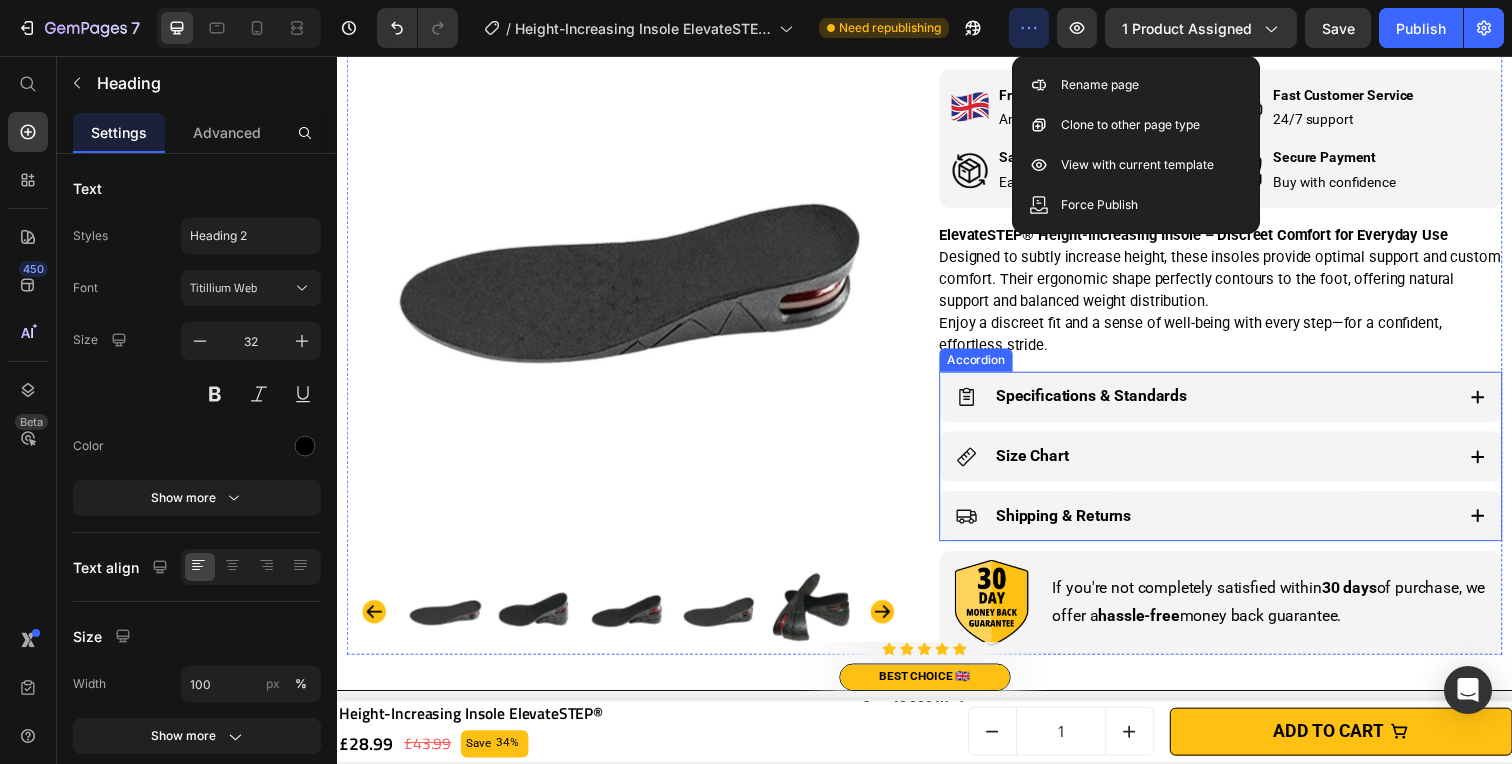 click 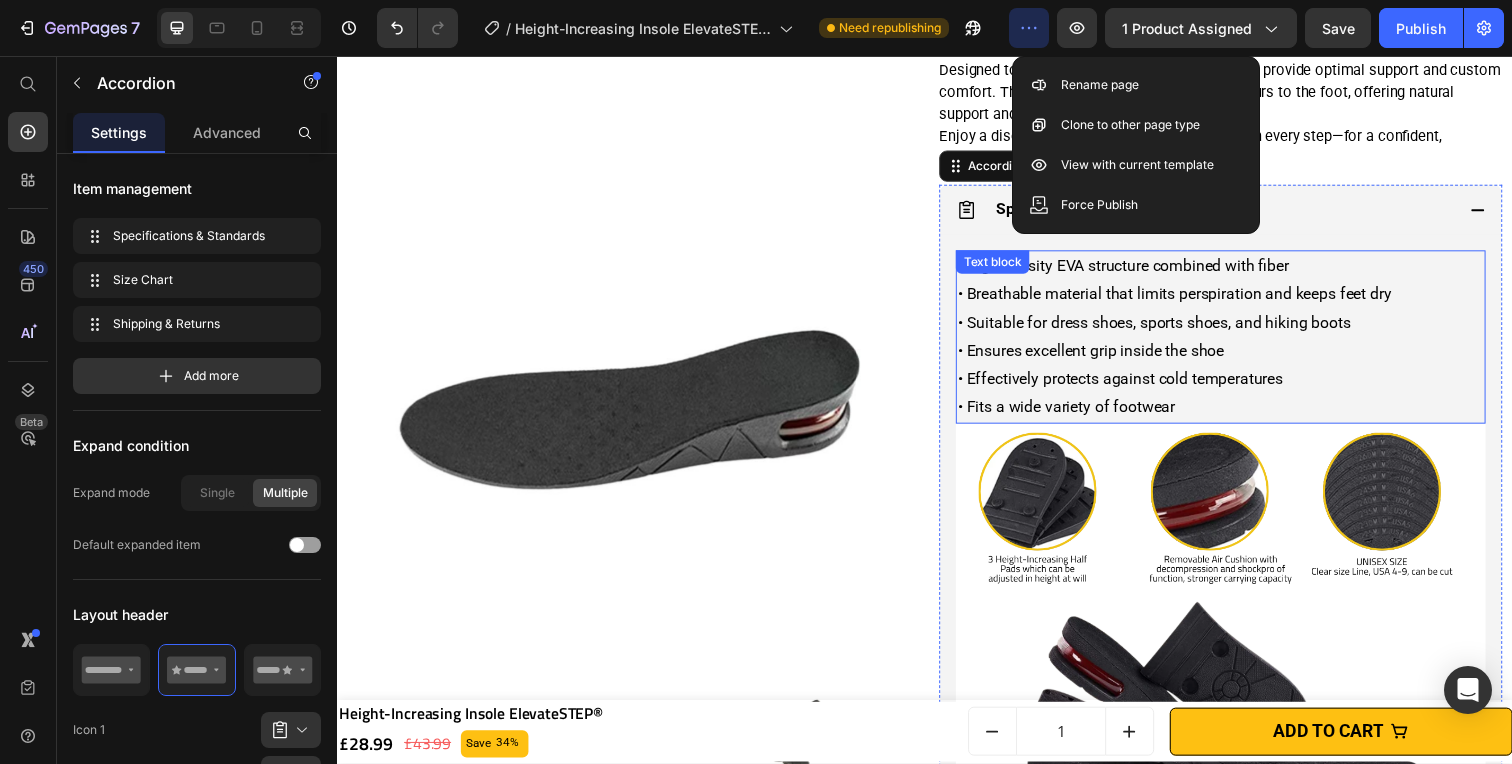 scroll, scrollTop: 1095, scrollLeft: 0, axis: vertical 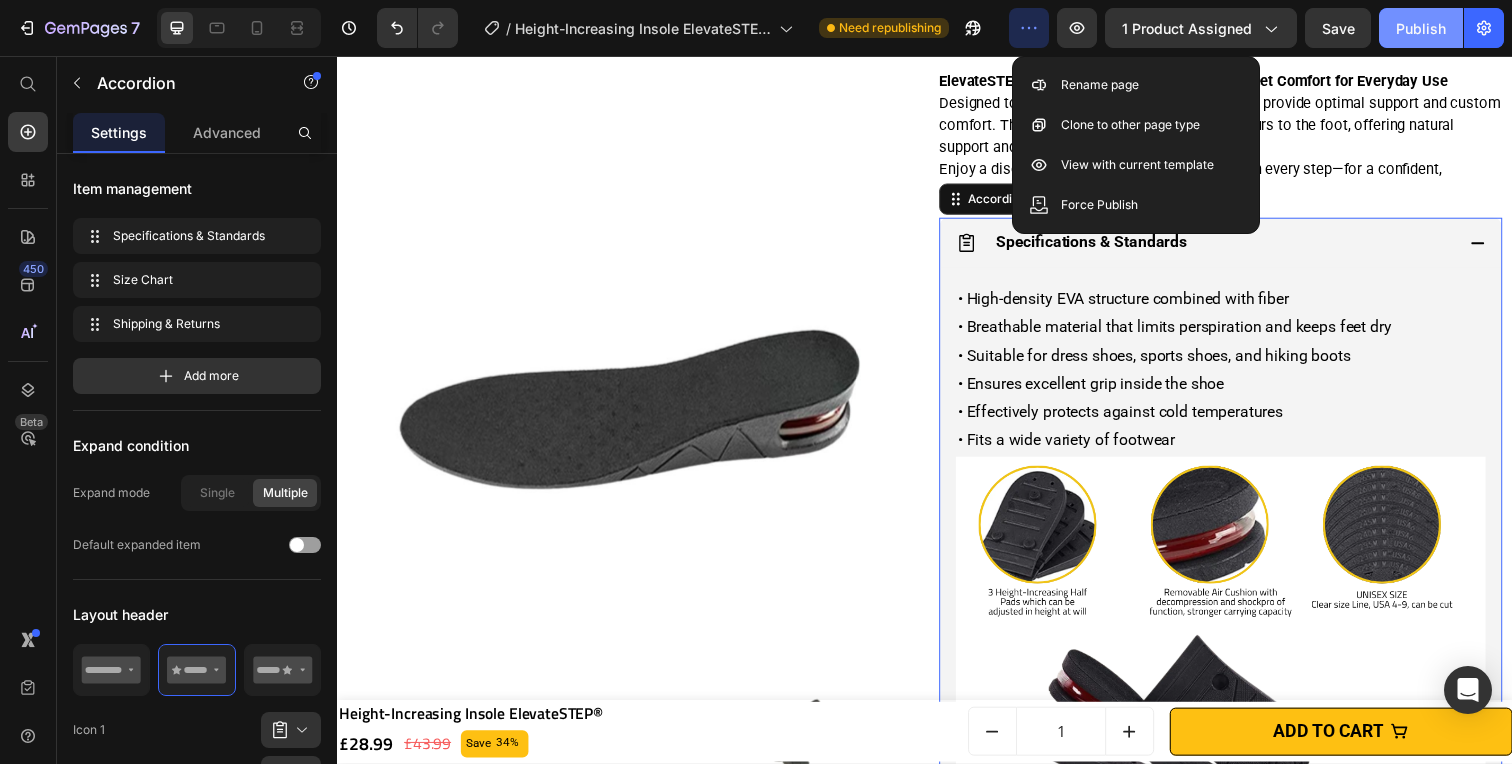 click on "Publish" at bounding box center (1421, 28) 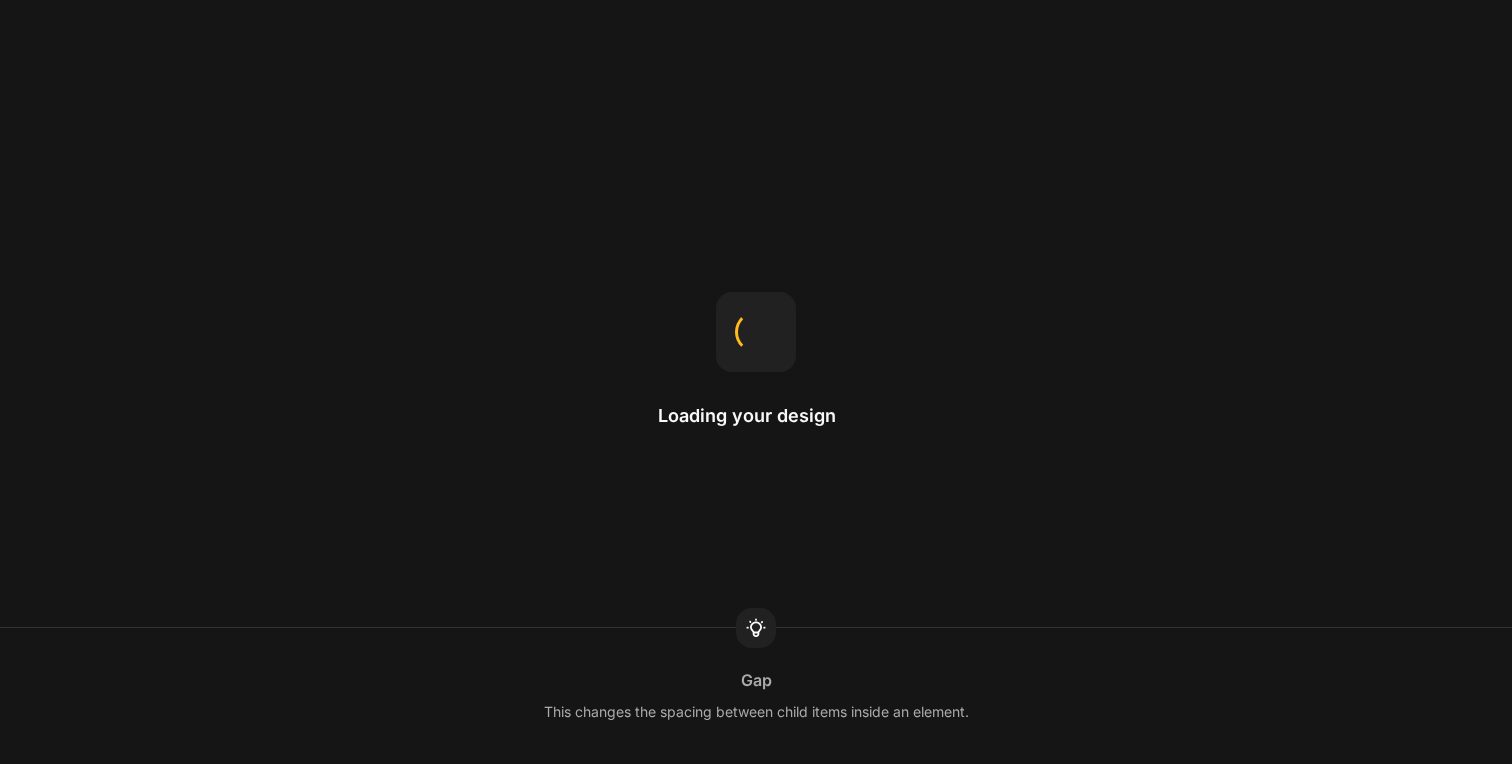 scroll, scrollTop: 0, scrollLeft: 0, axis: both 